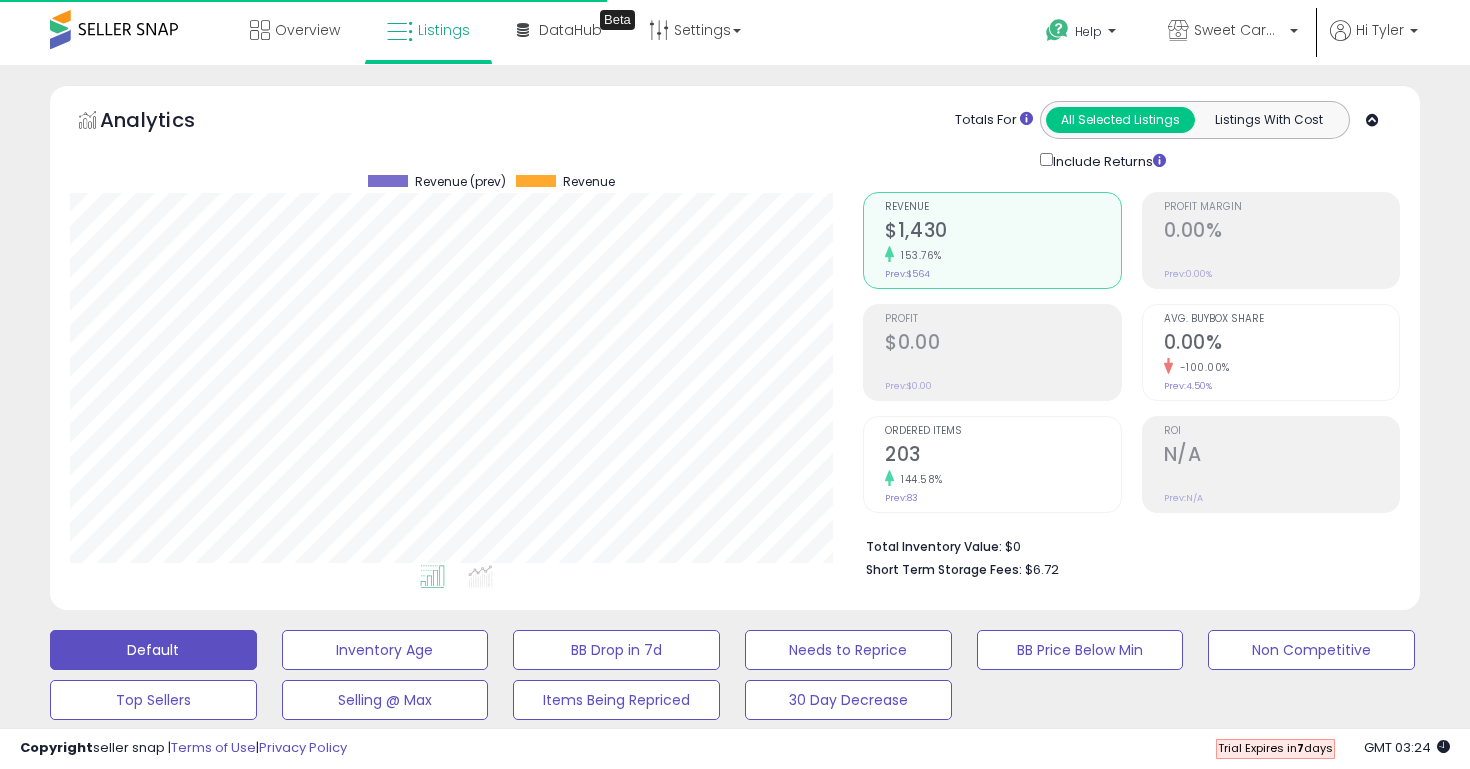 scroll, scrollTop: 560, scrollLeft: 0, axis: vertical 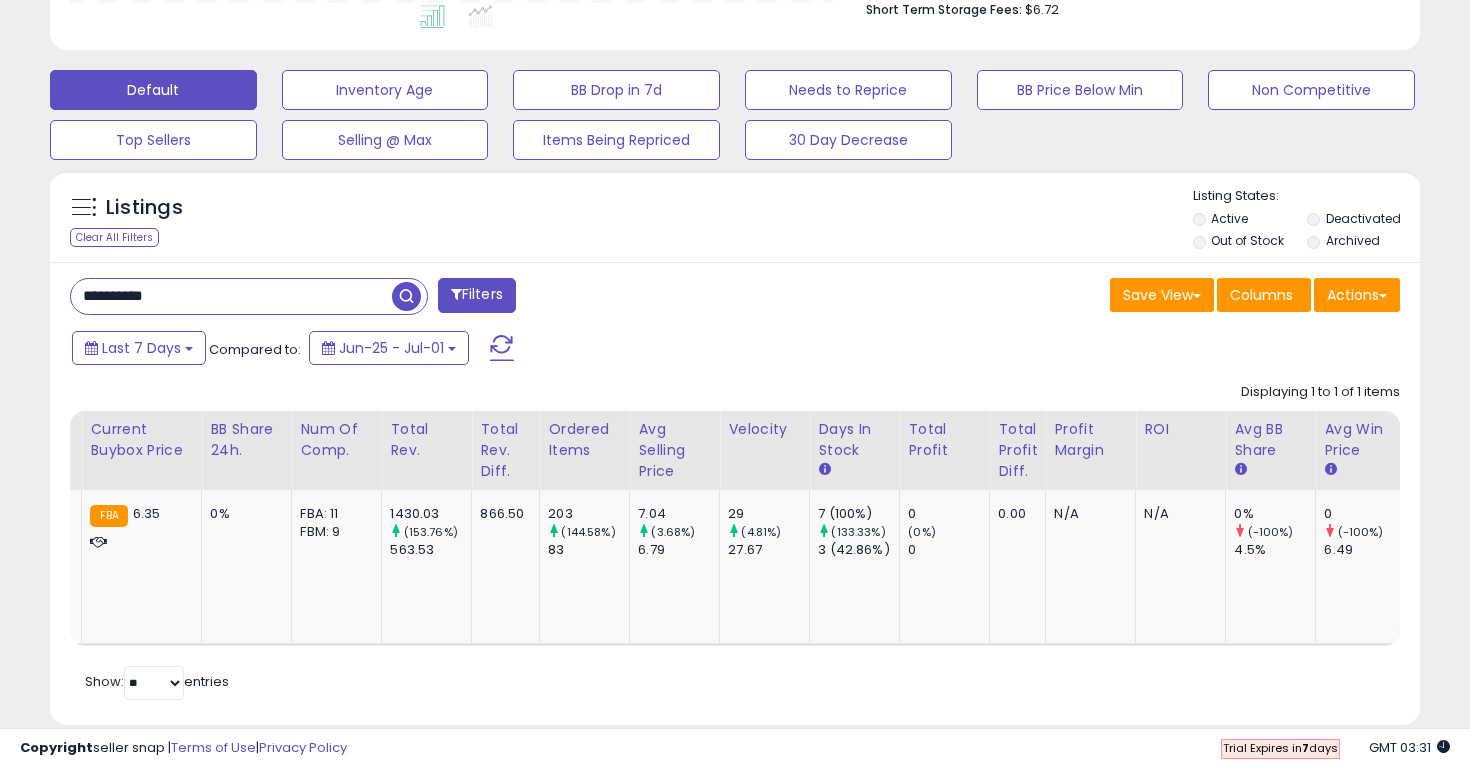 click on "**********" at bounding box center (231, 296) 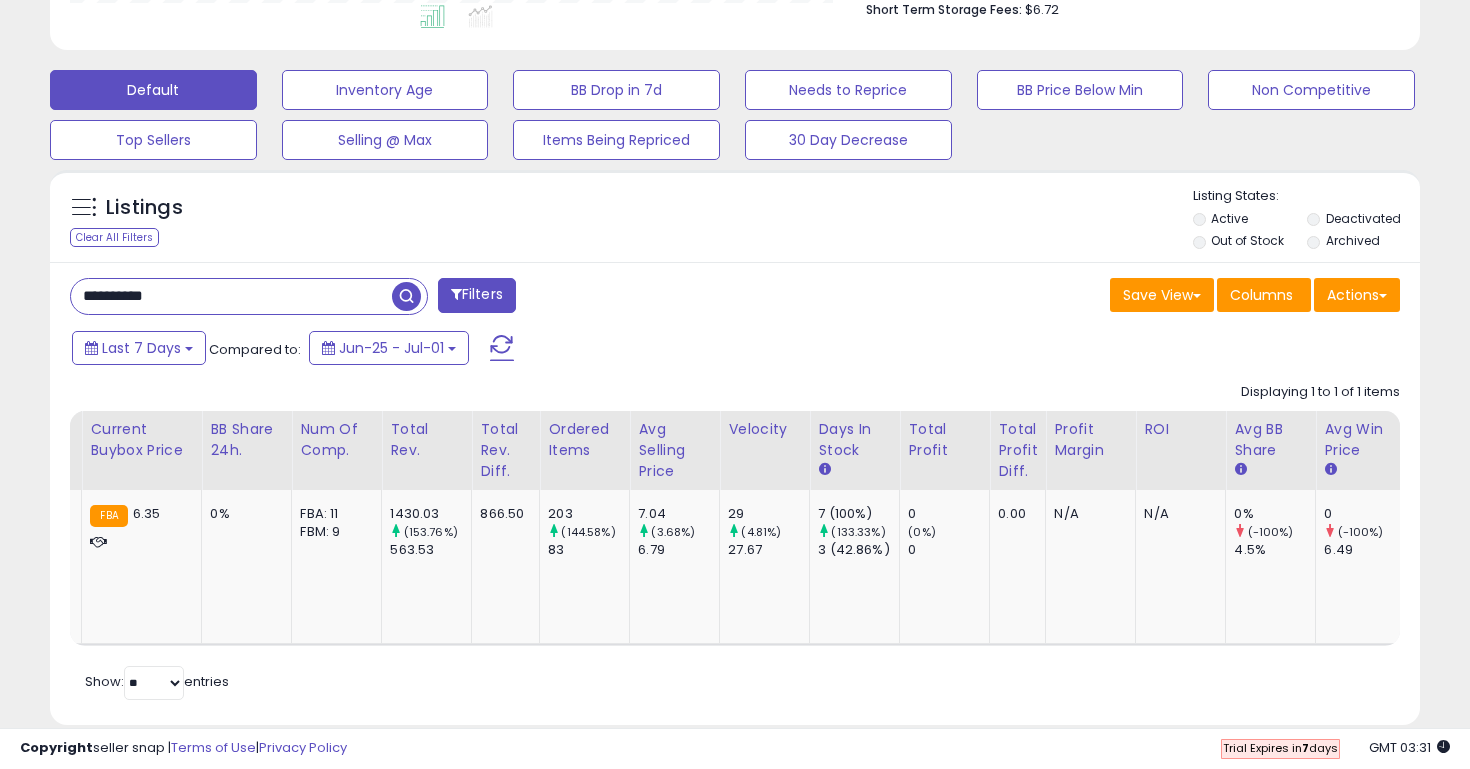 click on "**********" at bounding box center (231, 296) 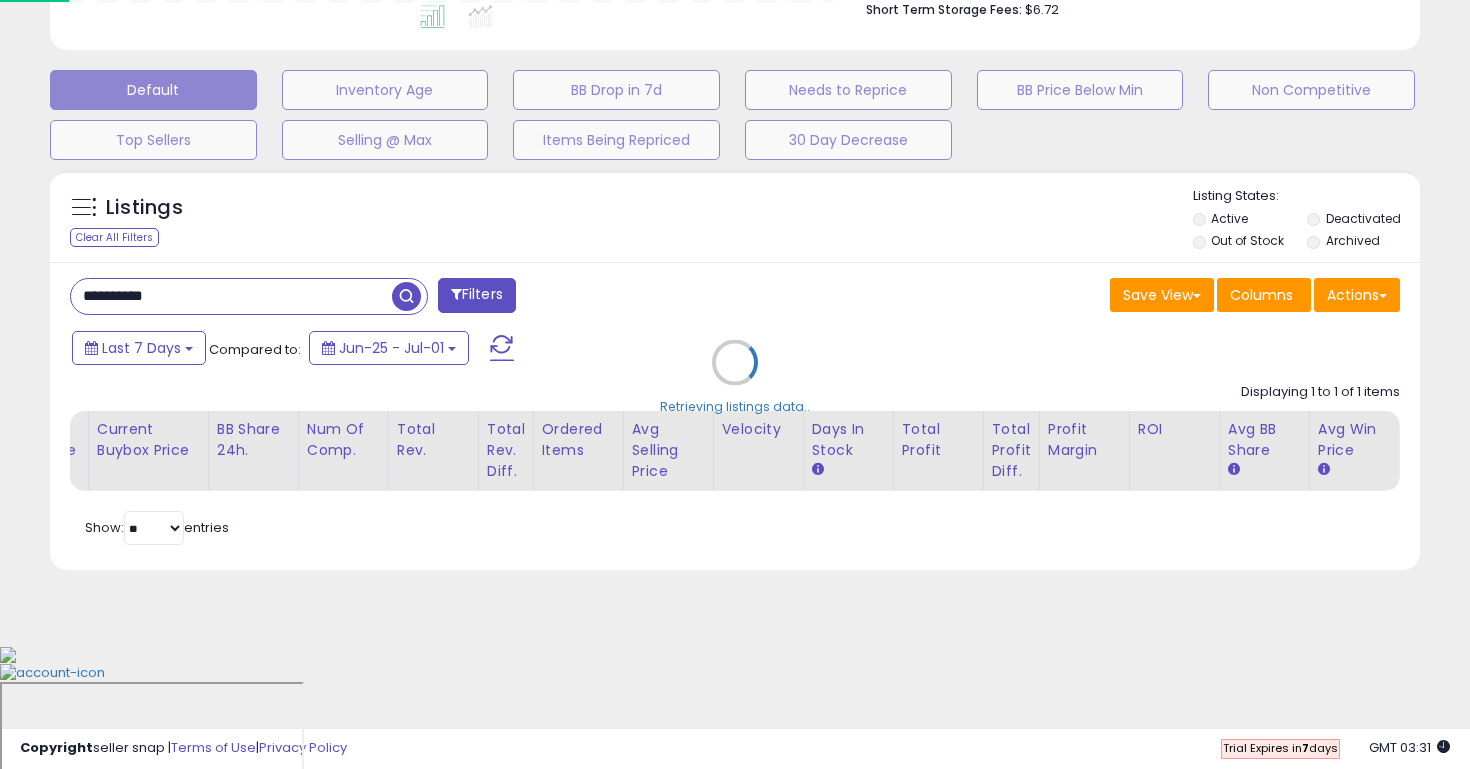 scroll, scrollTop: 436, scrollLeft: 0, axis: vertical 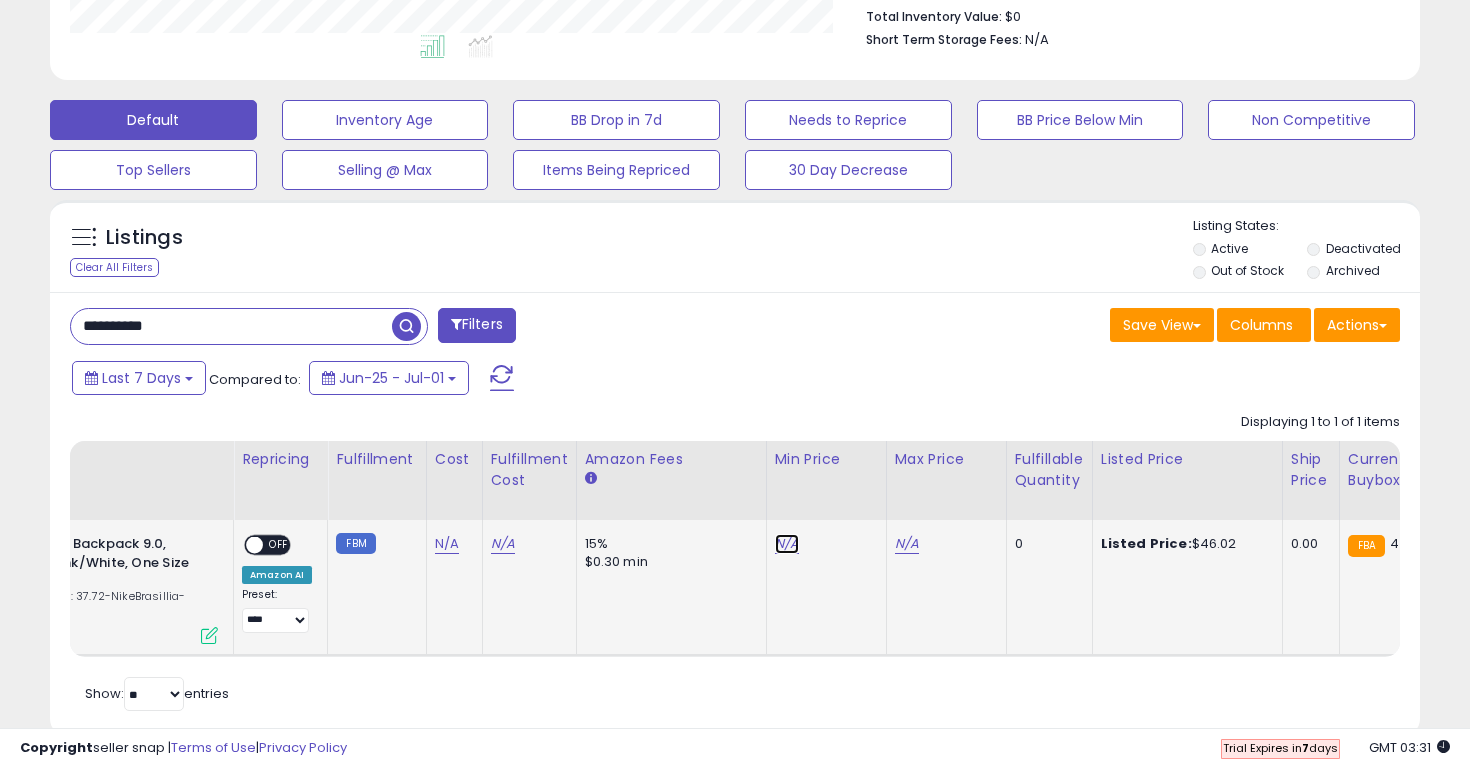 click on "N/A" at bounding box center [787, 544] 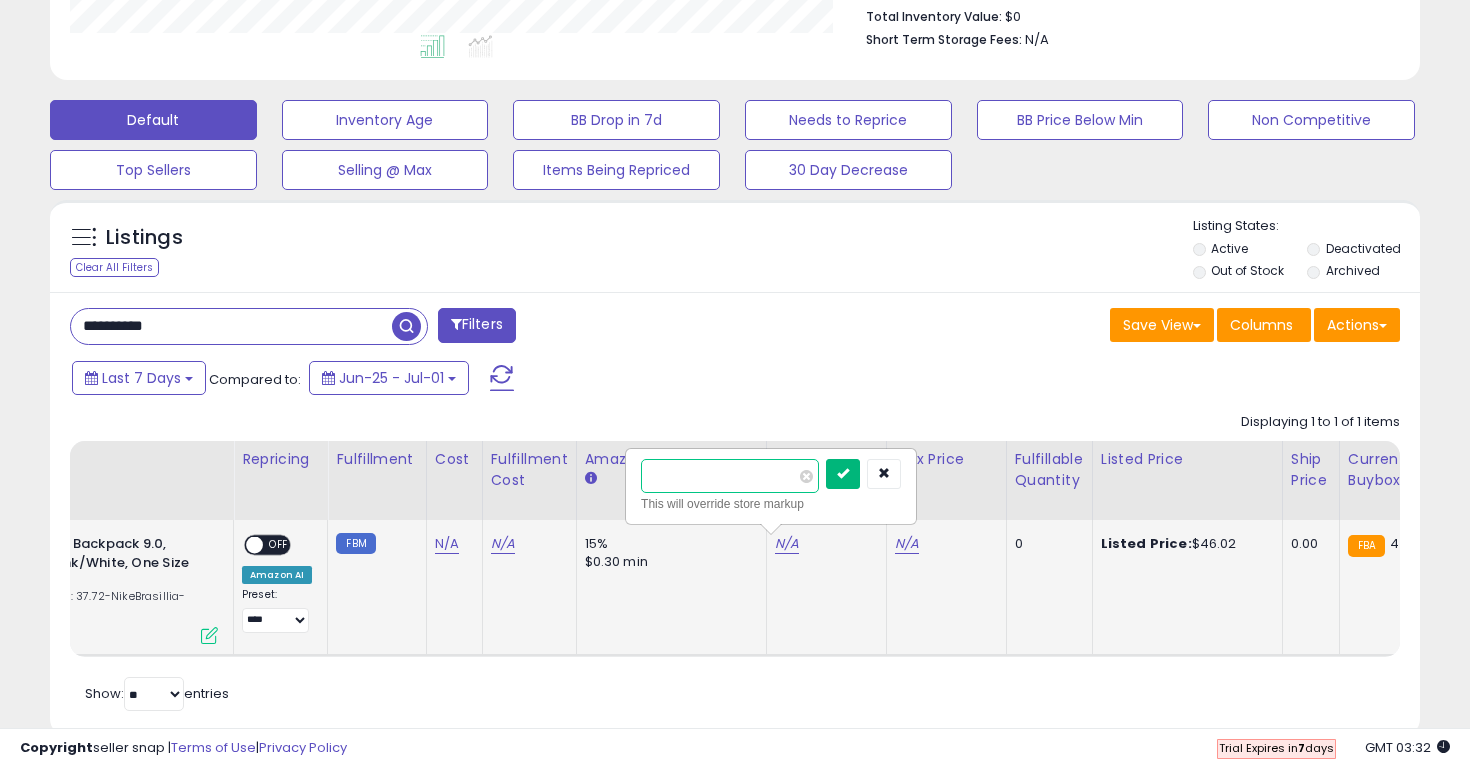 type on "*****" 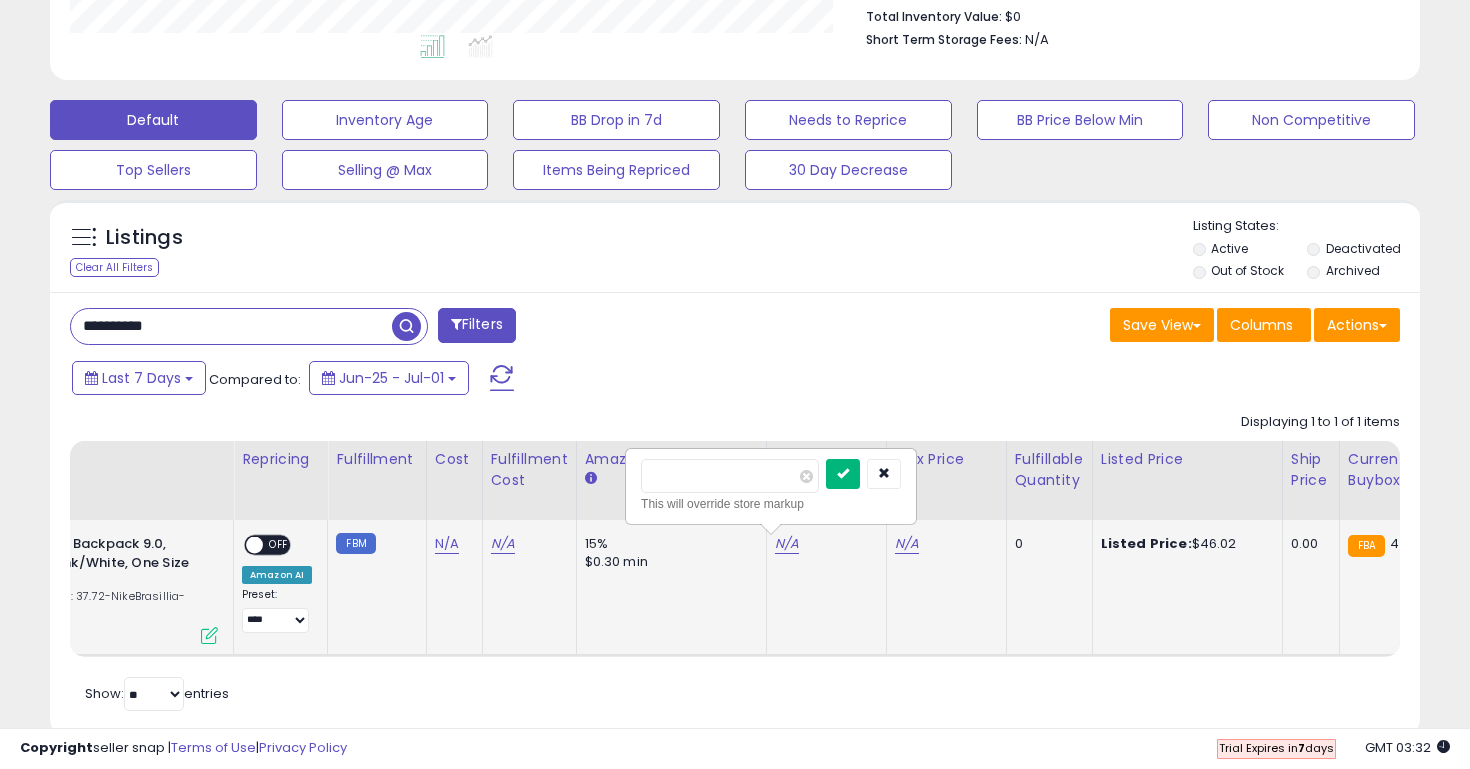 click at bounding box center [843, 474] 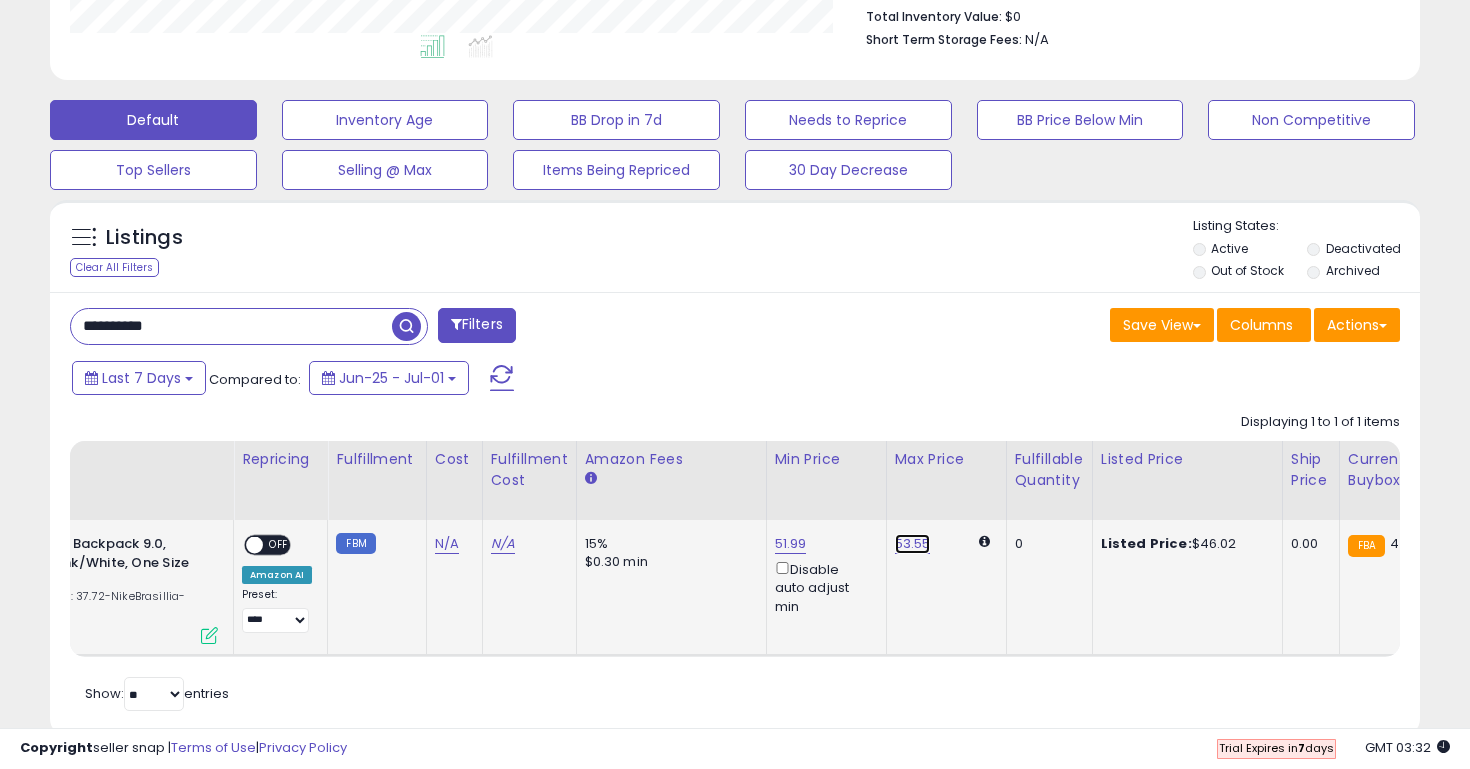 click on "53.55" at bounding box center (913, 544) 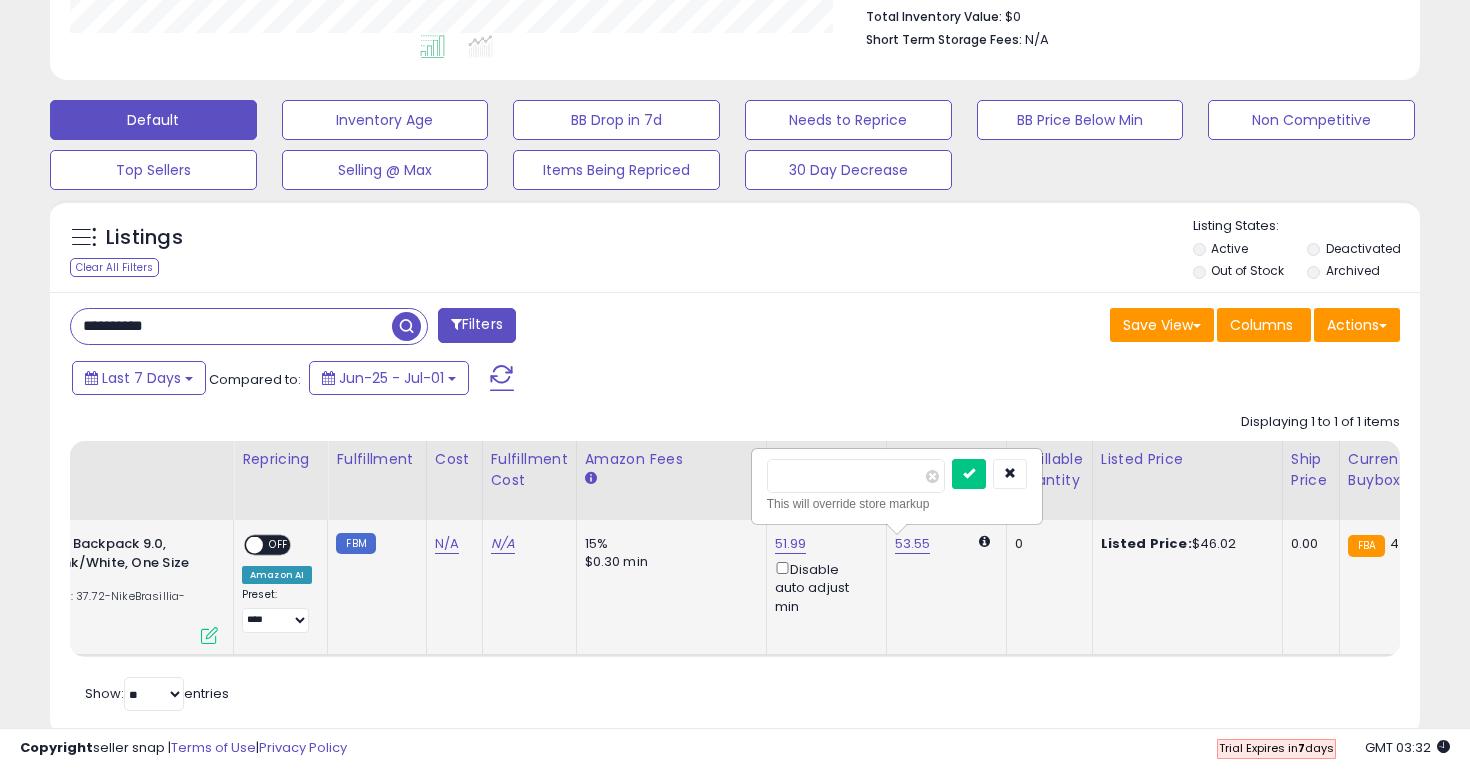 click on "*****" at bounding box center (856, 476) 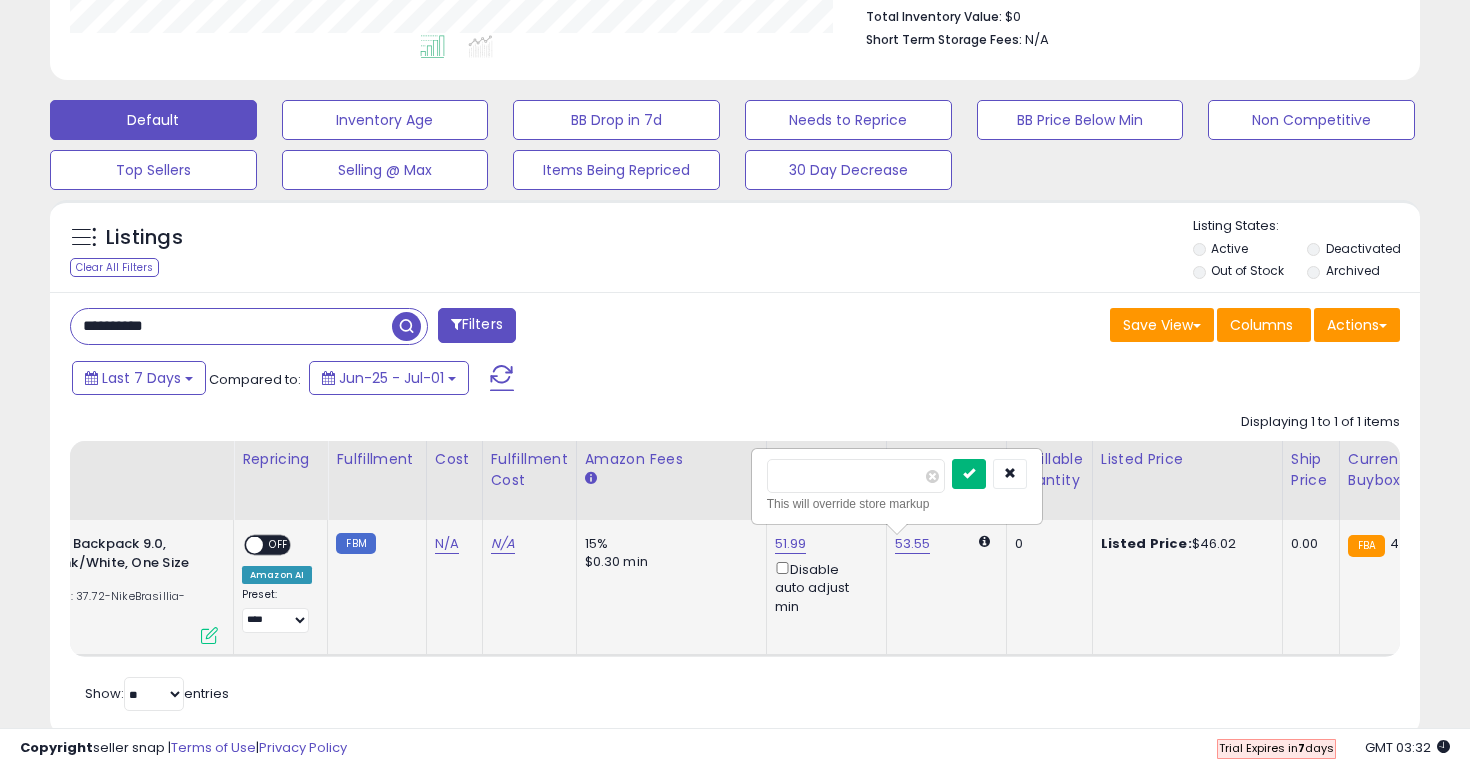 click at bounding box center (969, 474) 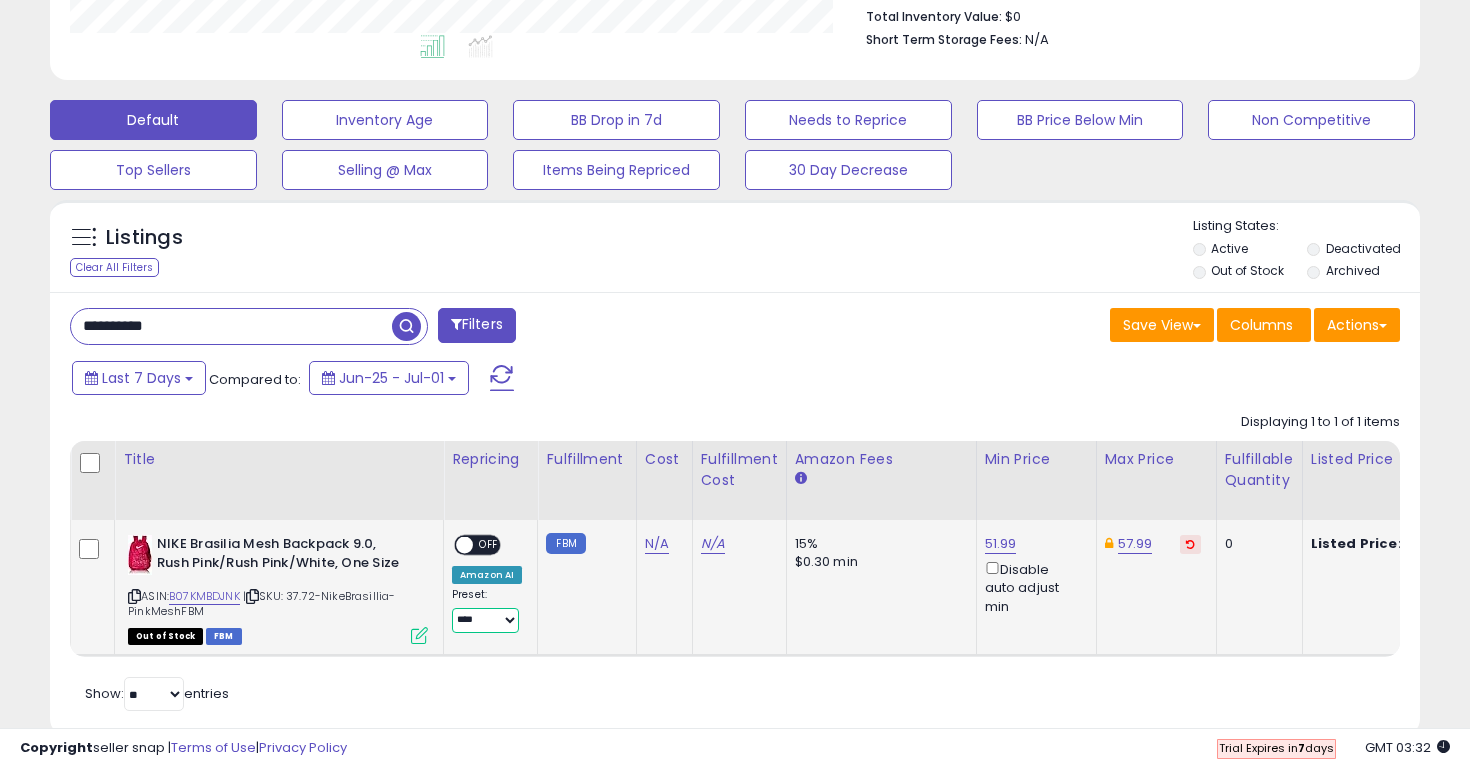 click on "**********" at bounding box center [485, 620] 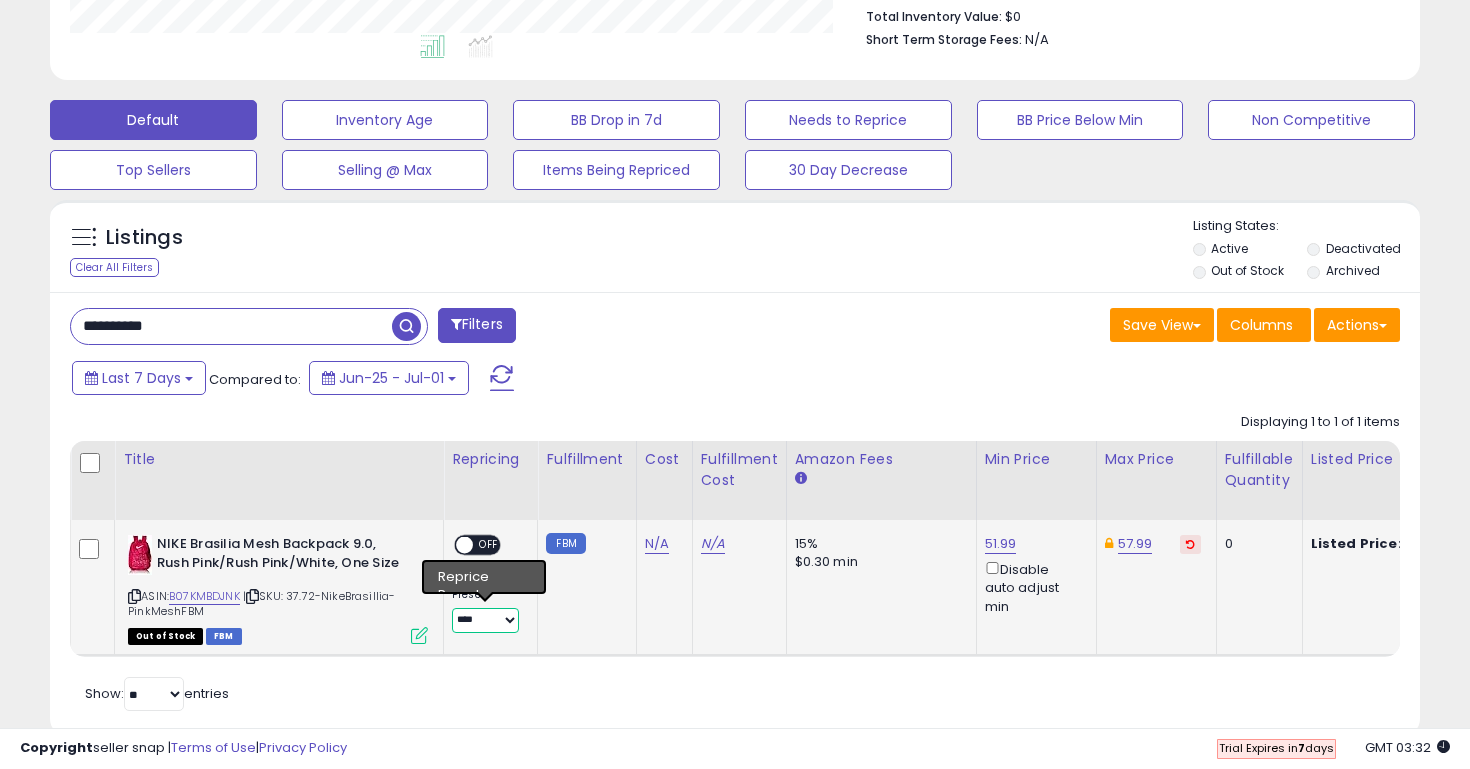 select on "******" 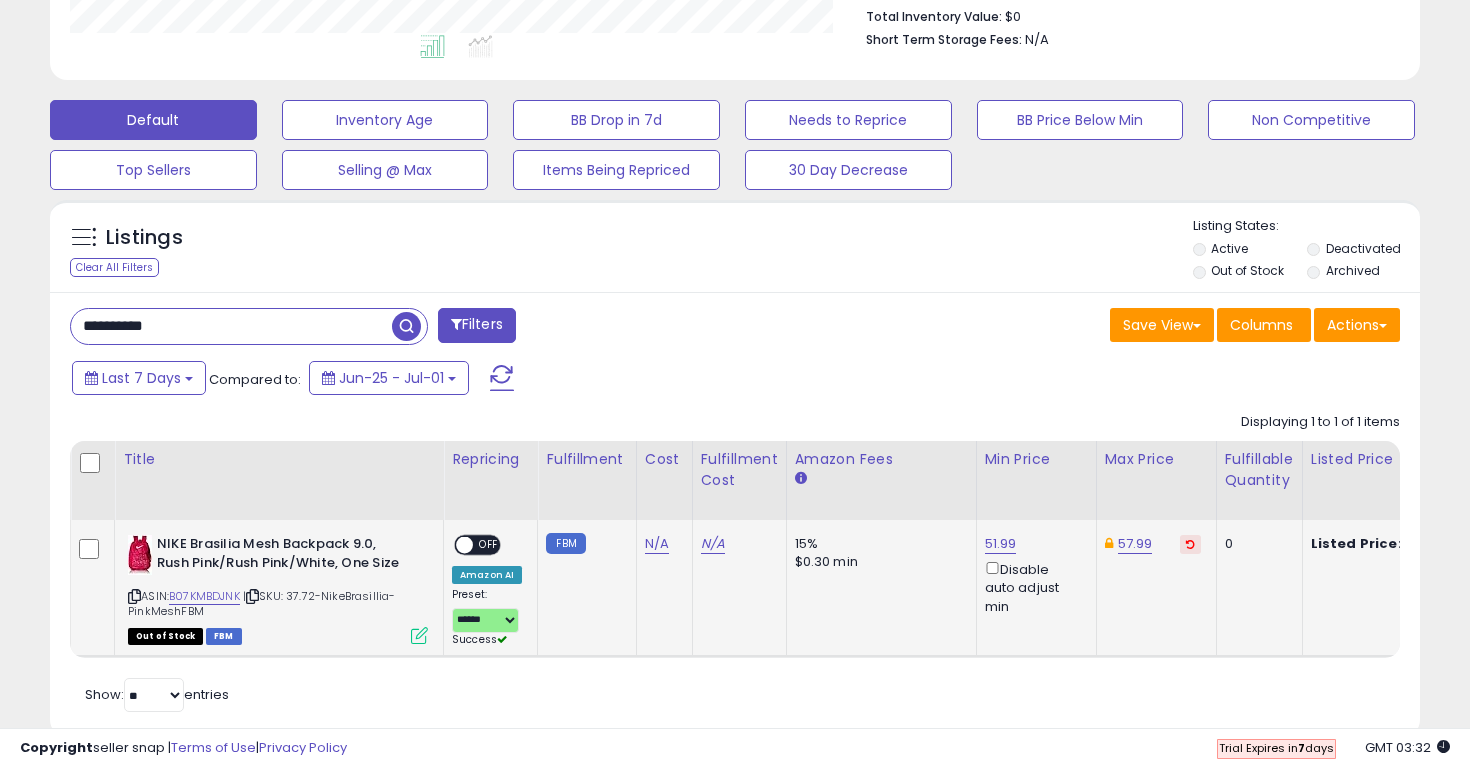 click on "OFF" at bounding box center [489, 545] 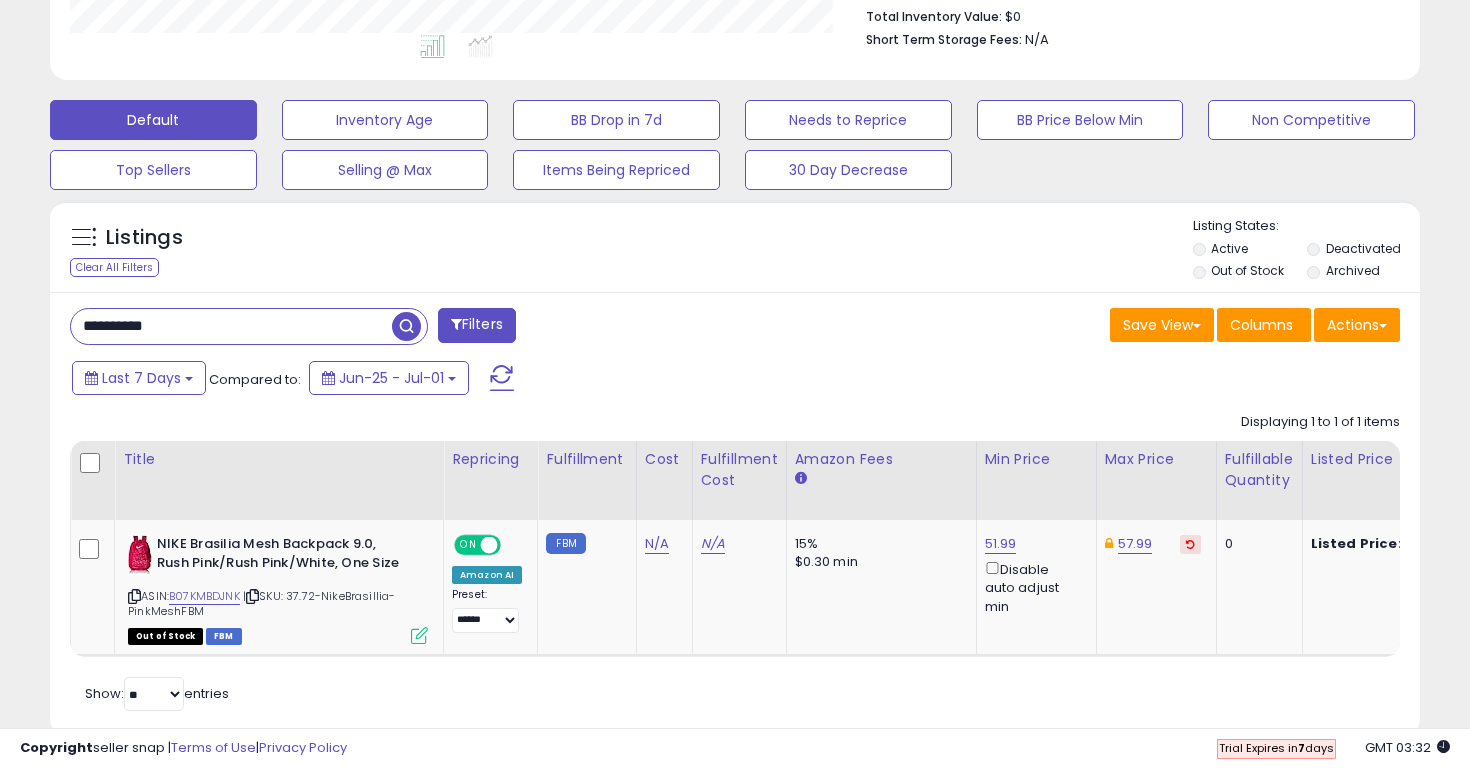 click on "Disable auto adjust min" at bounding box center (487, 610) 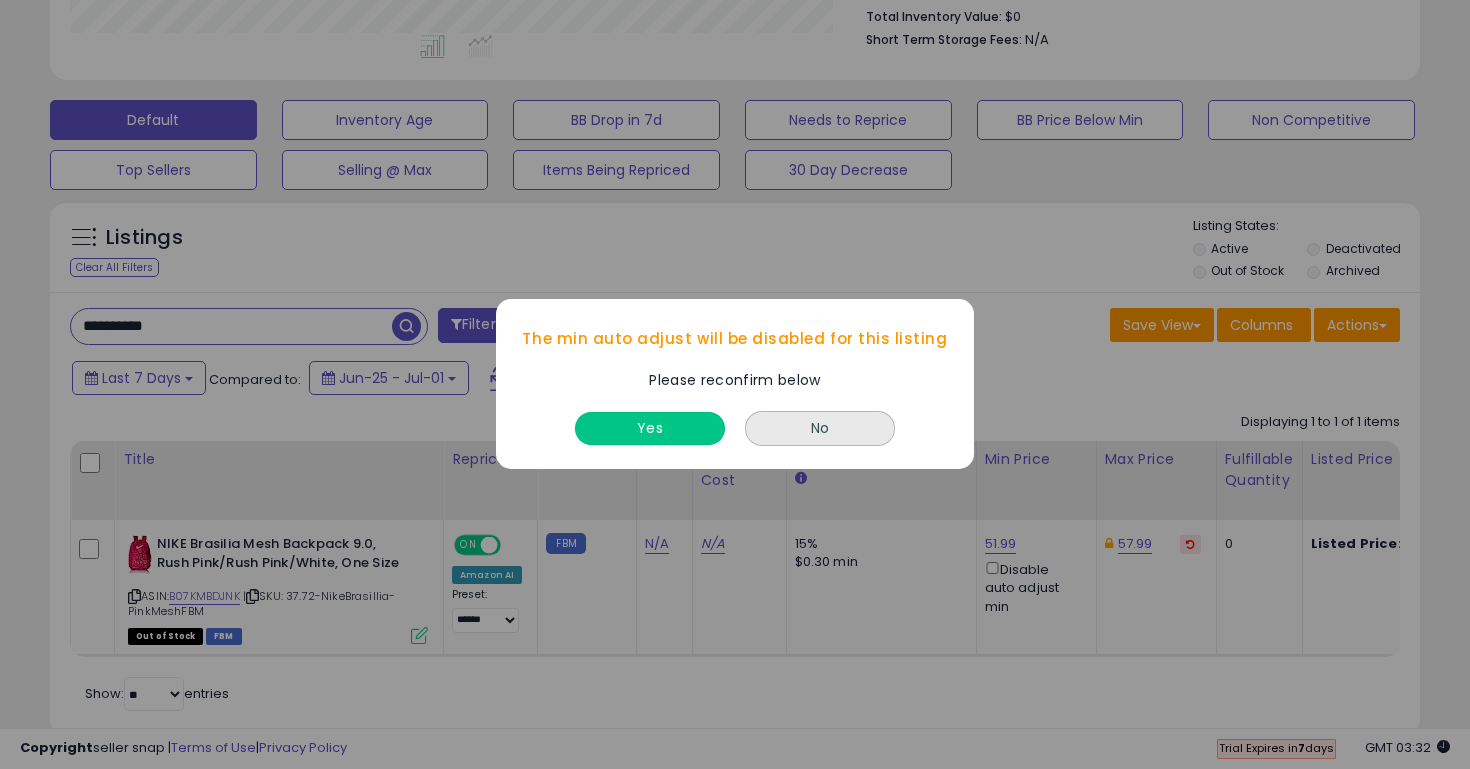 click on "Yes" at bounding box center (650, 429) 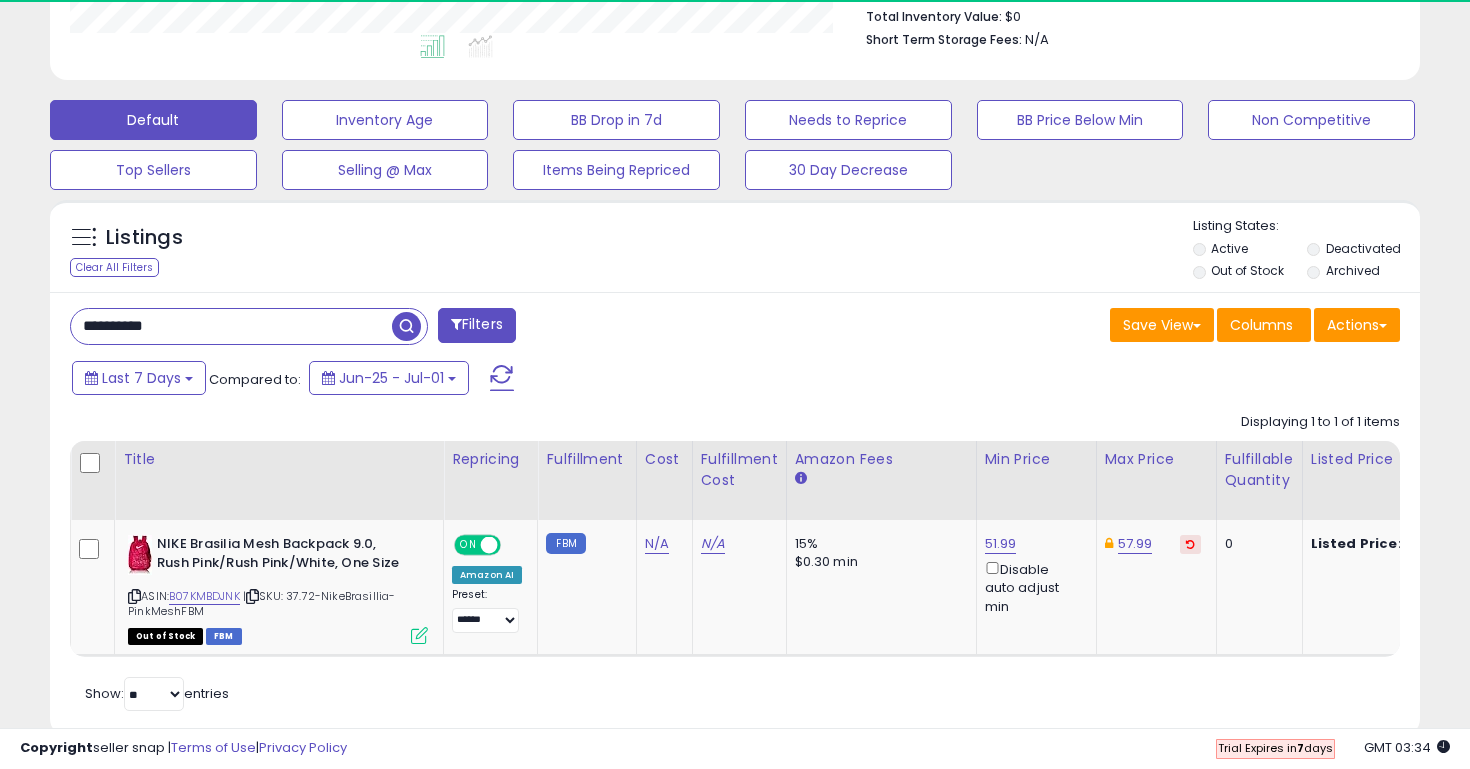 click on "**********" at bounding box center [231, 326] 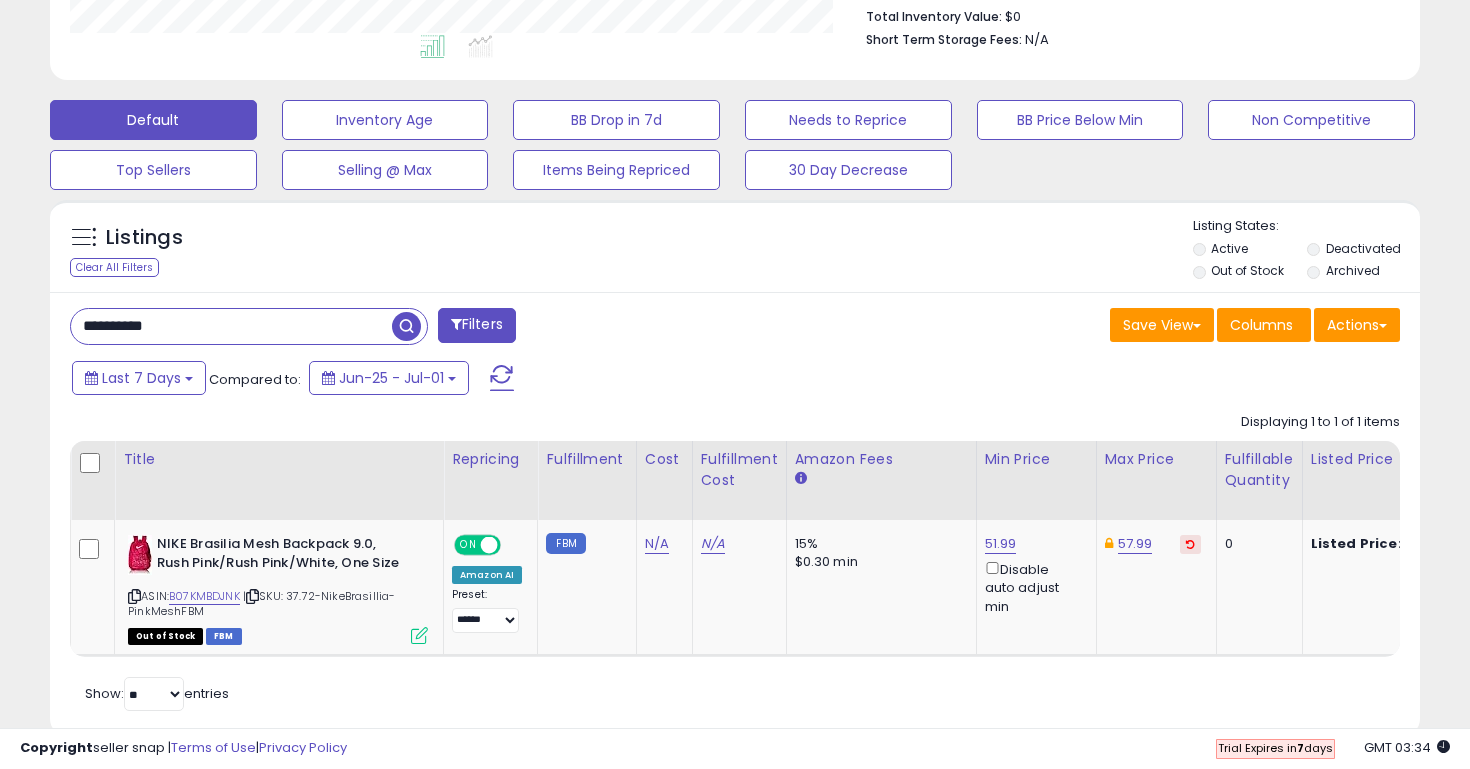 click on "**********" at bounding box center [231, 326] 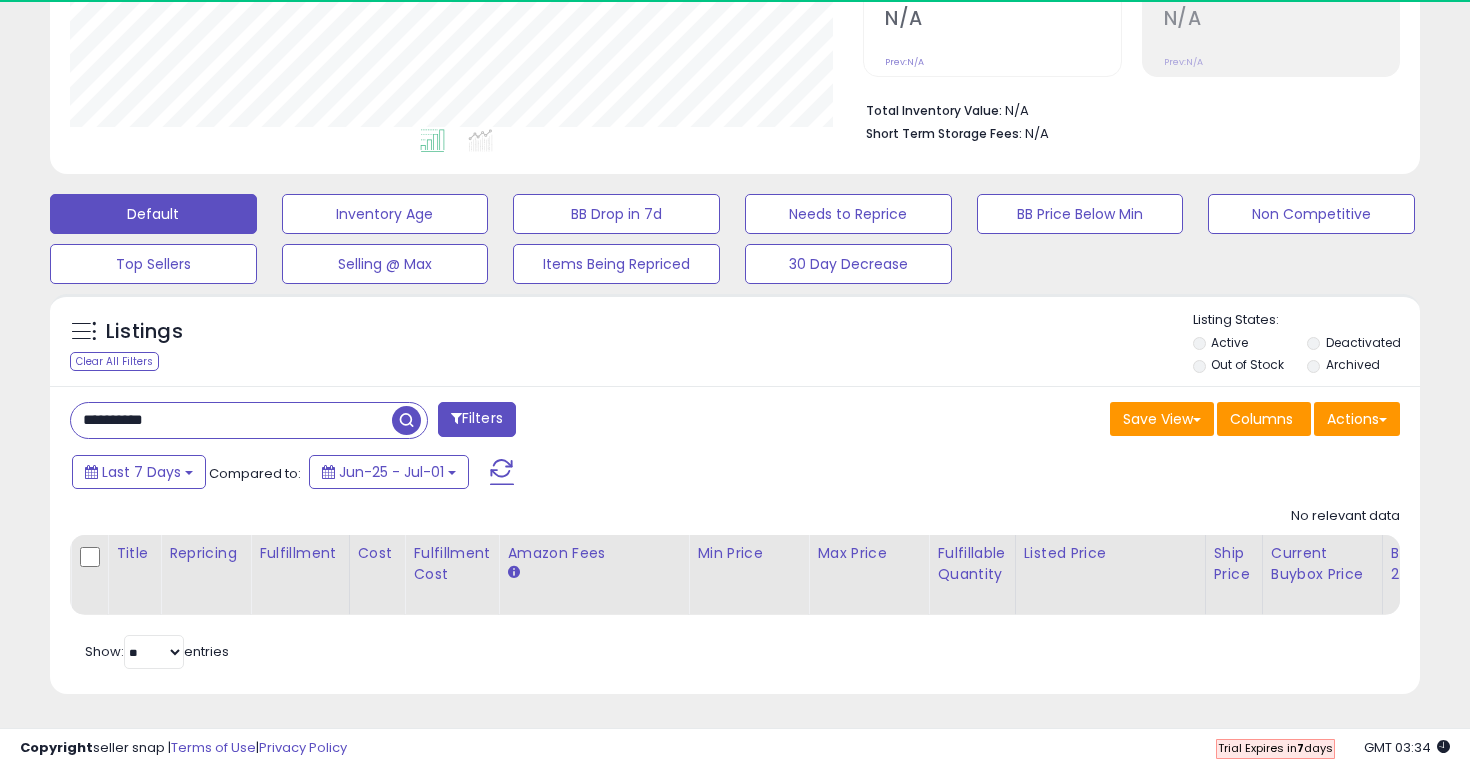 scroll, scrollTop: 999590, scrollLeft: 999206, axis: both 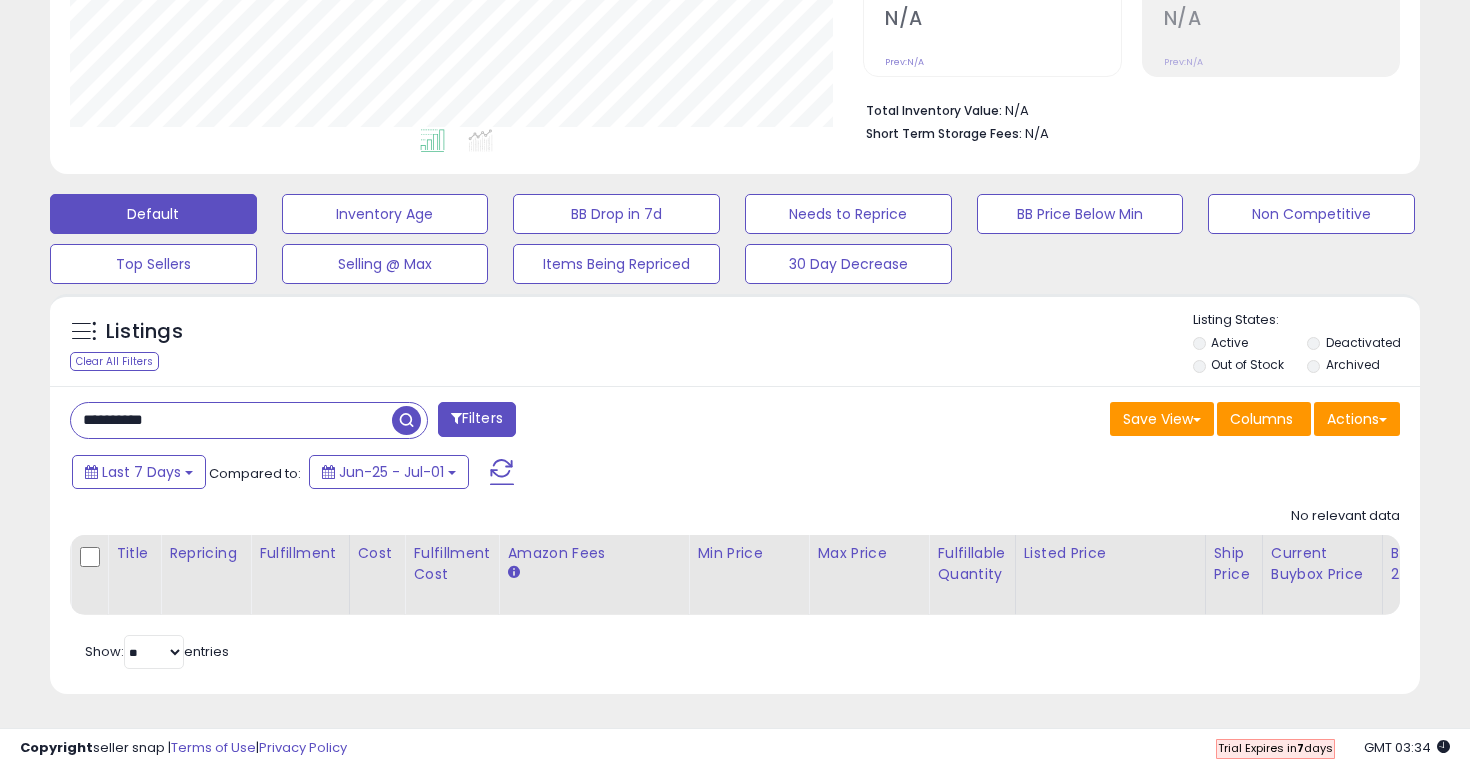 click at bounding box center (406, 420) 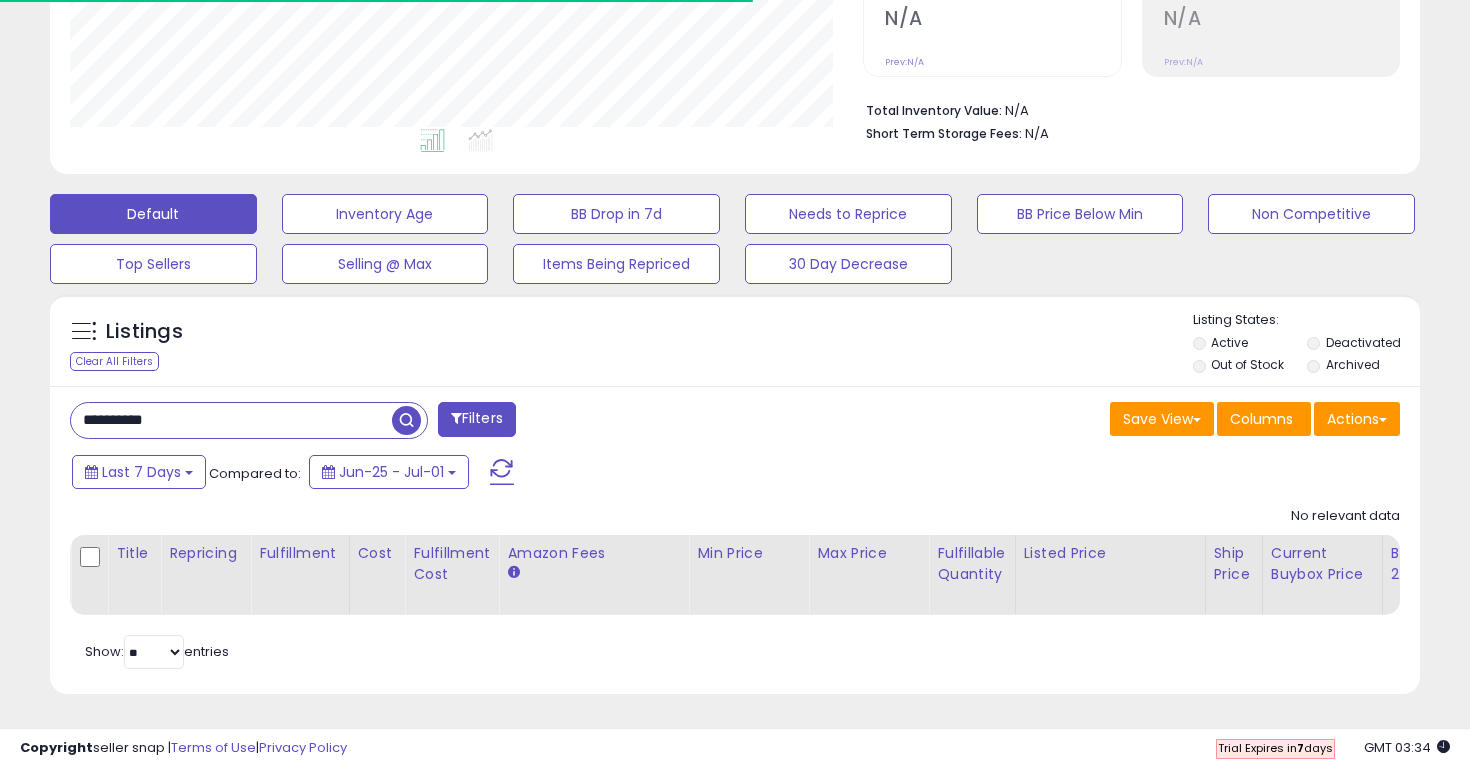 click on "**********" at bounding box center [231, 420] 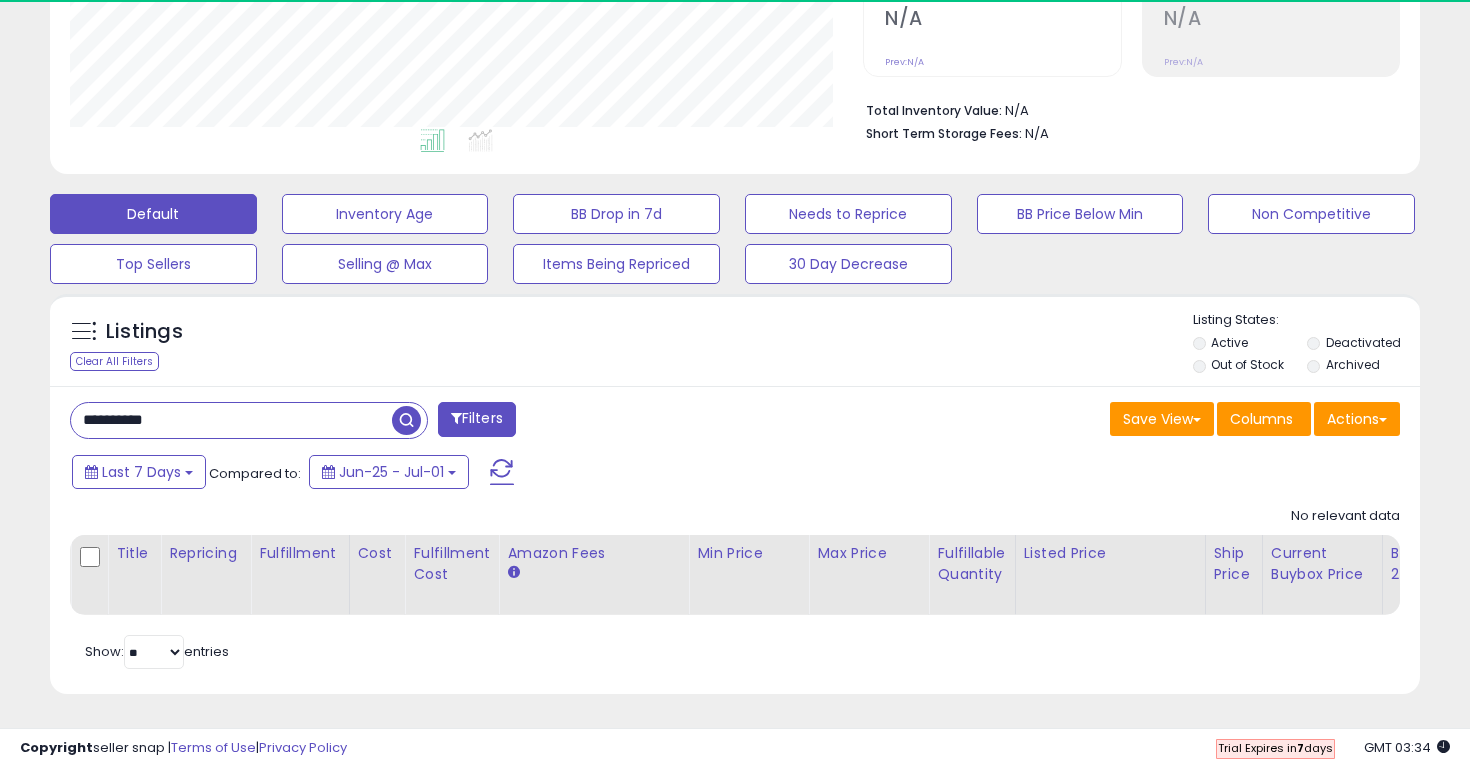 click on "**********" at bounding box center [231, 420] 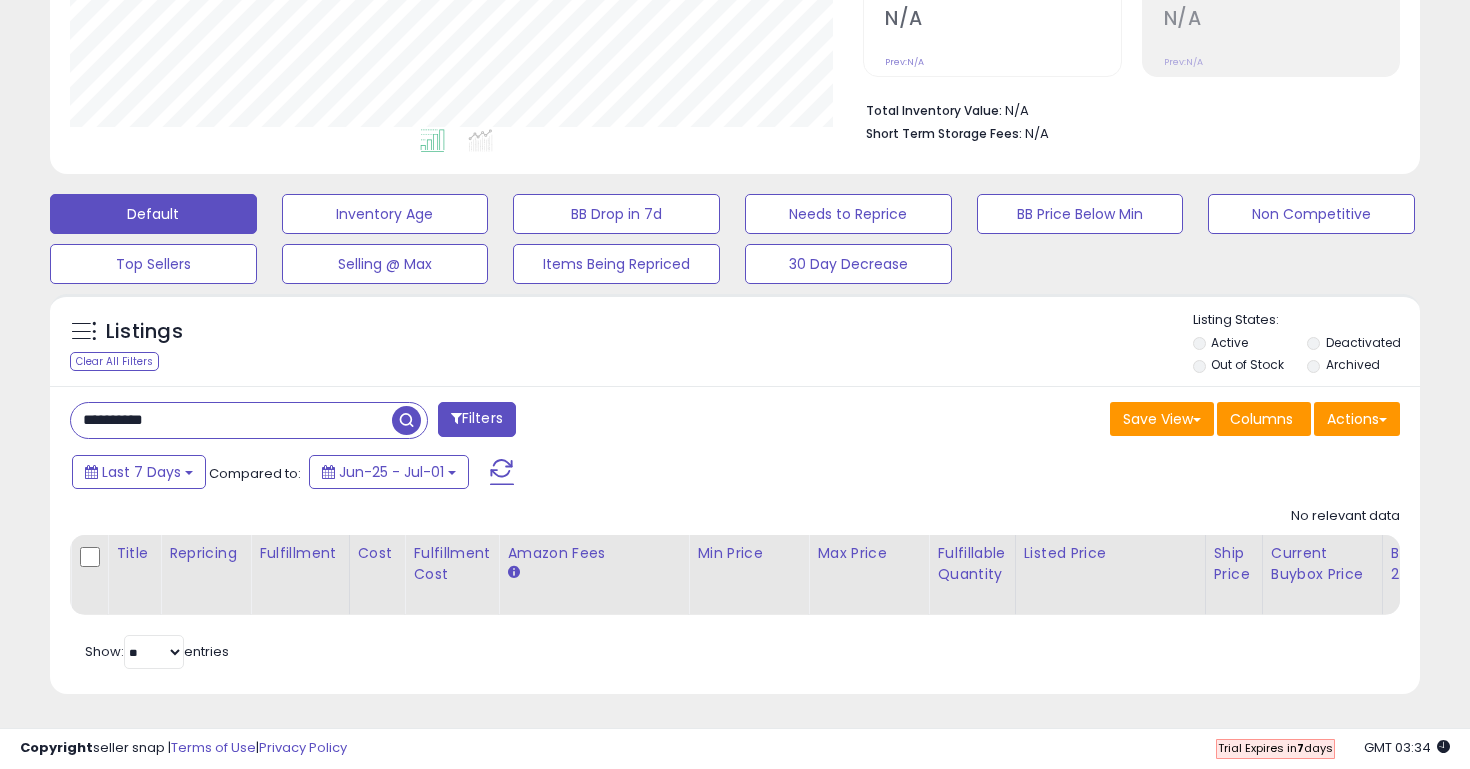 click at bounding box center (406, 420) 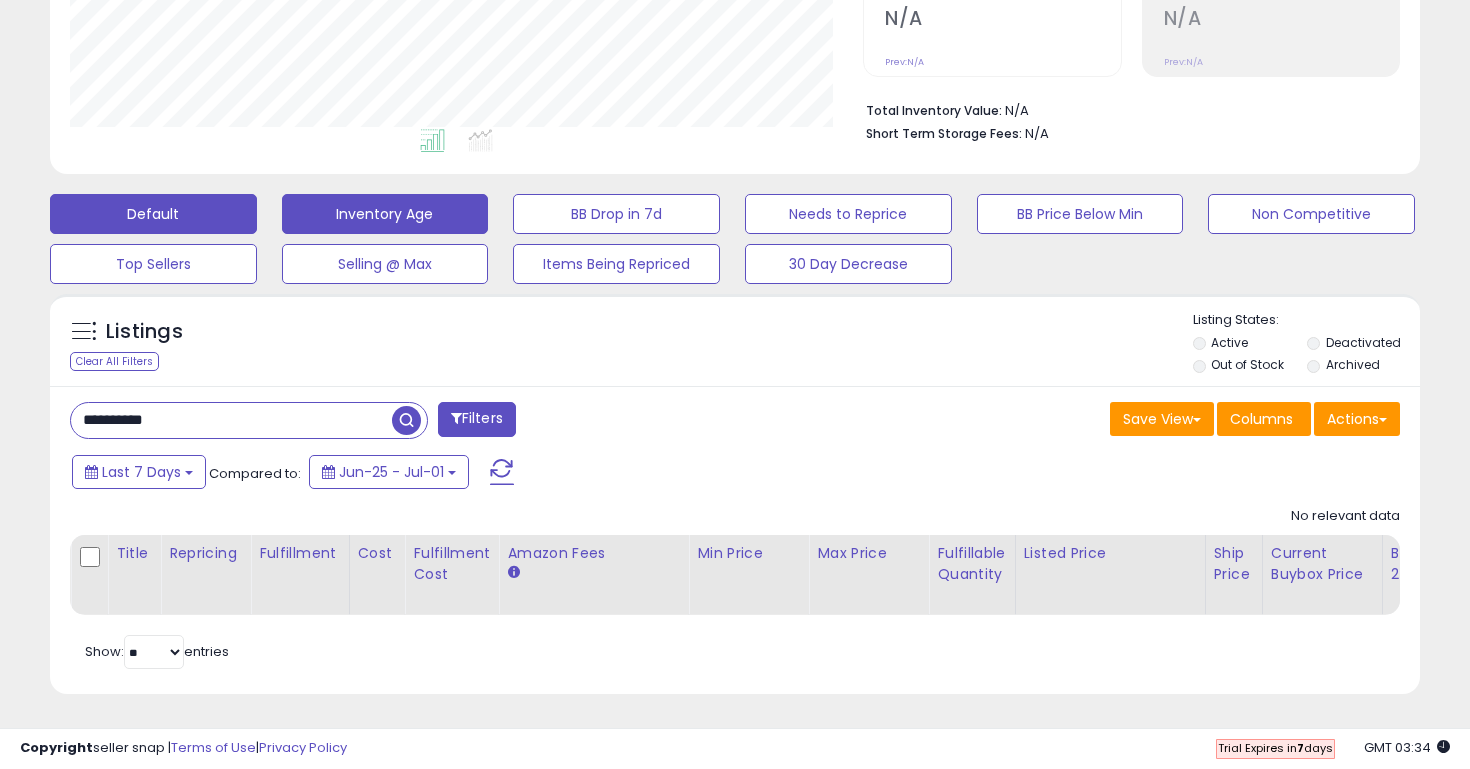 scroll, scrollTop: 999590, scrollLeft: 999206, axis: both 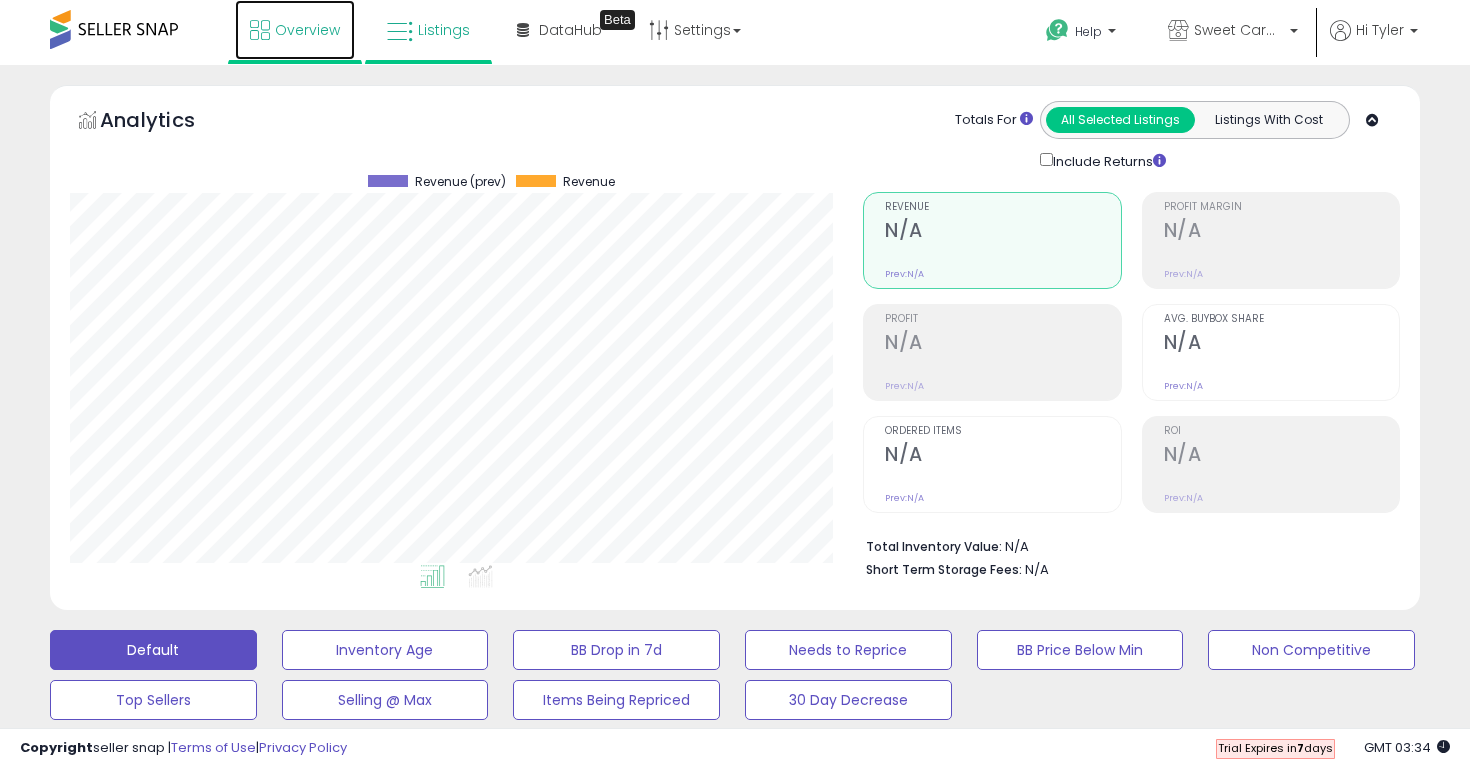 click on "Overview" at bounding box center (295, 30) 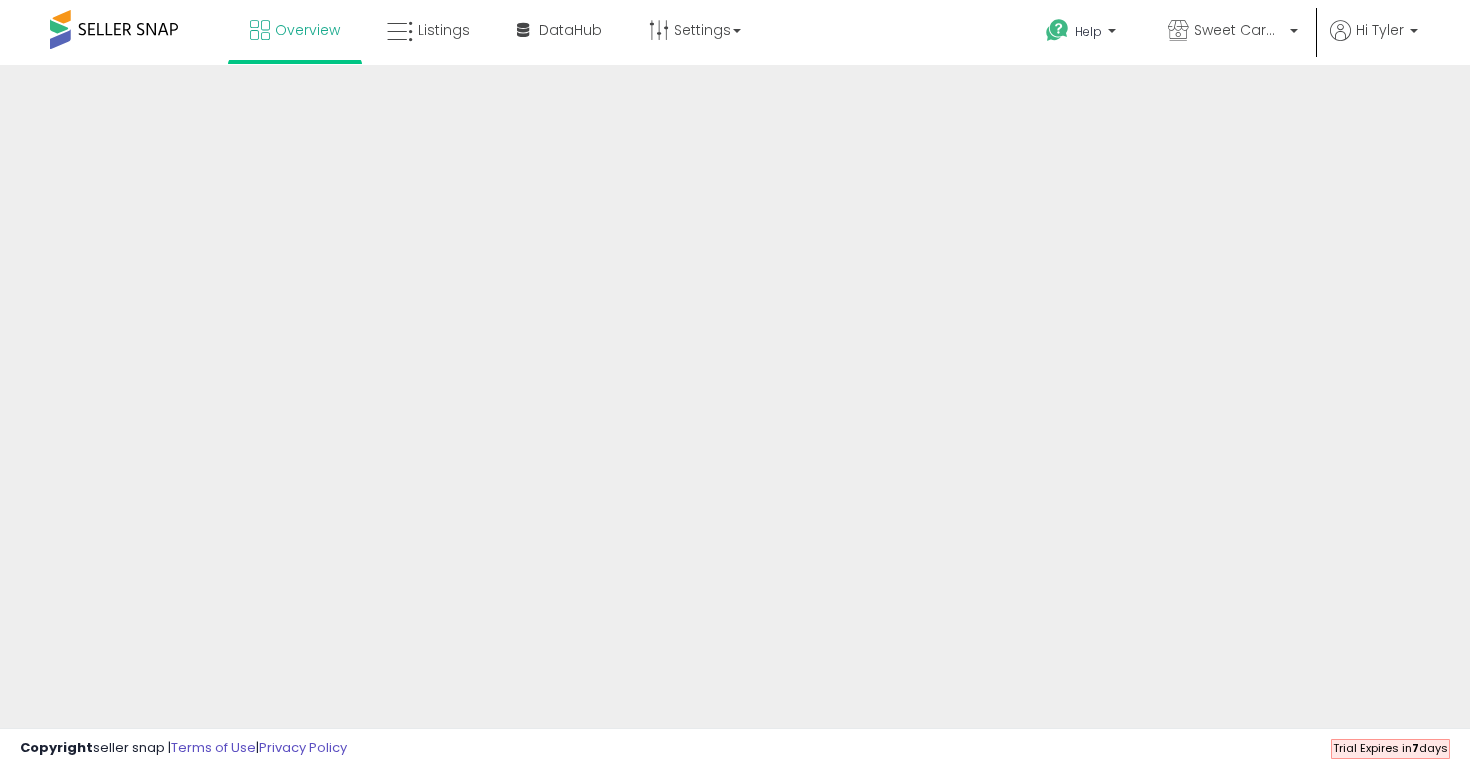 scroll, scrollTop: 0, scrollLeft: 0, axis: both 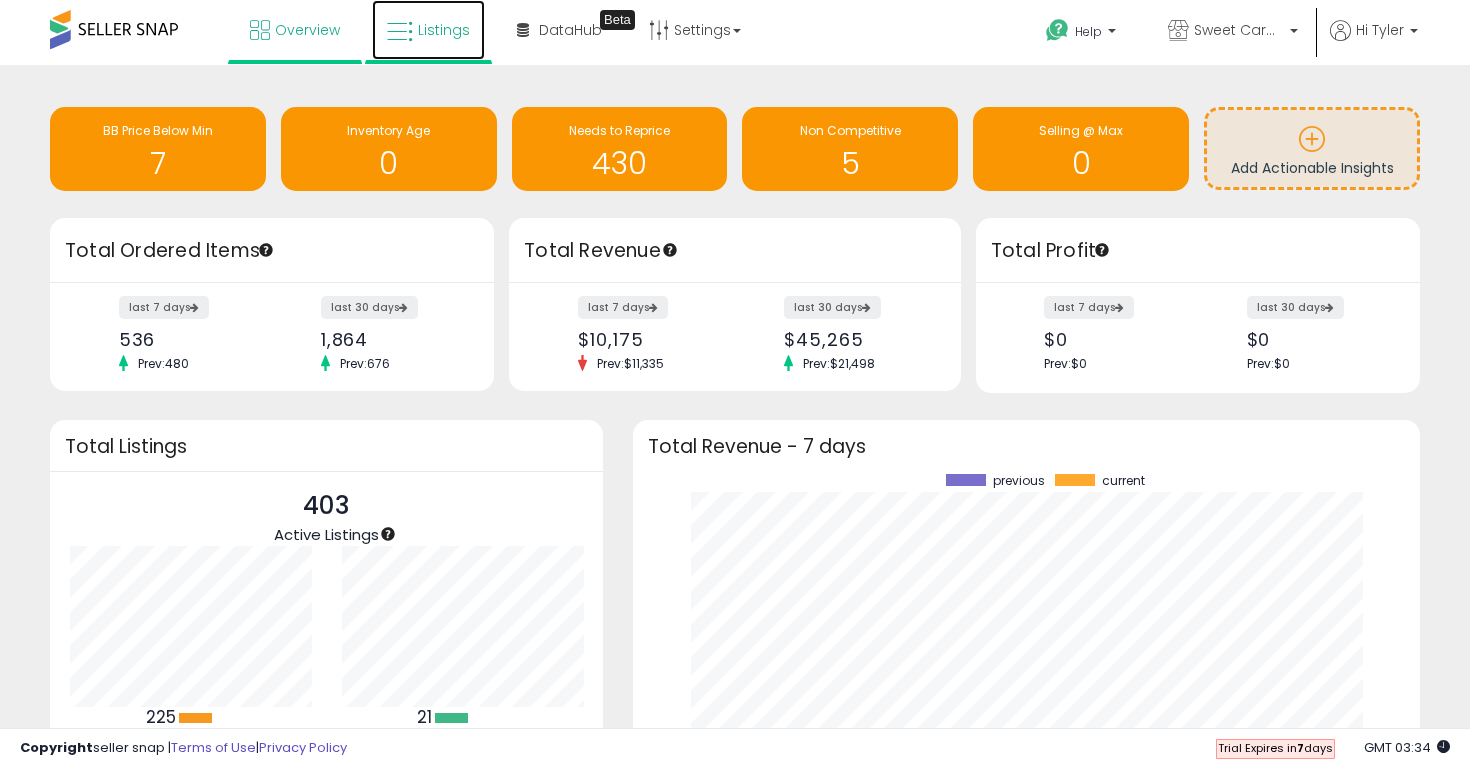 click on "Listings" at bounding box center [428, 30] 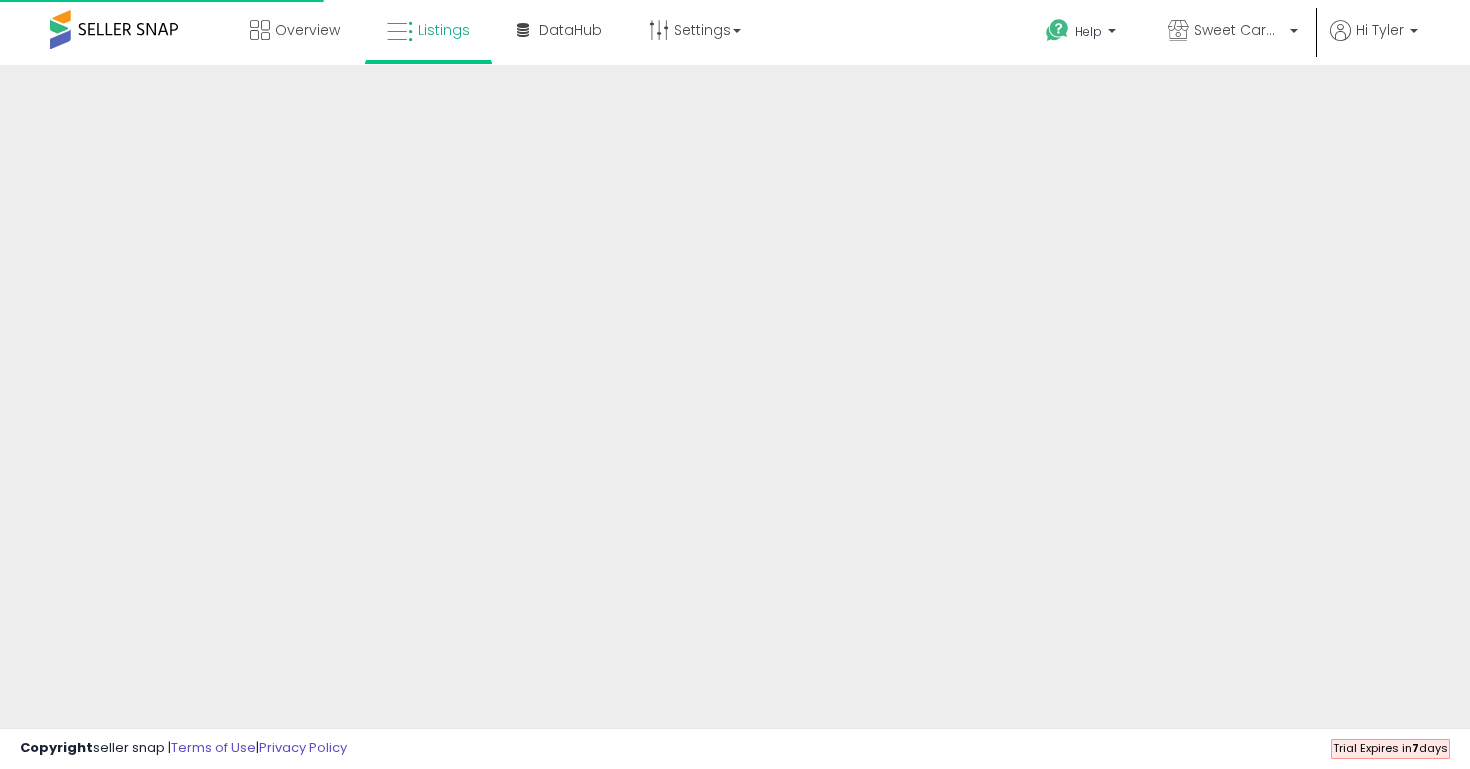 scroll, scrollTop: 0, scrollLeft: 0, axis: both 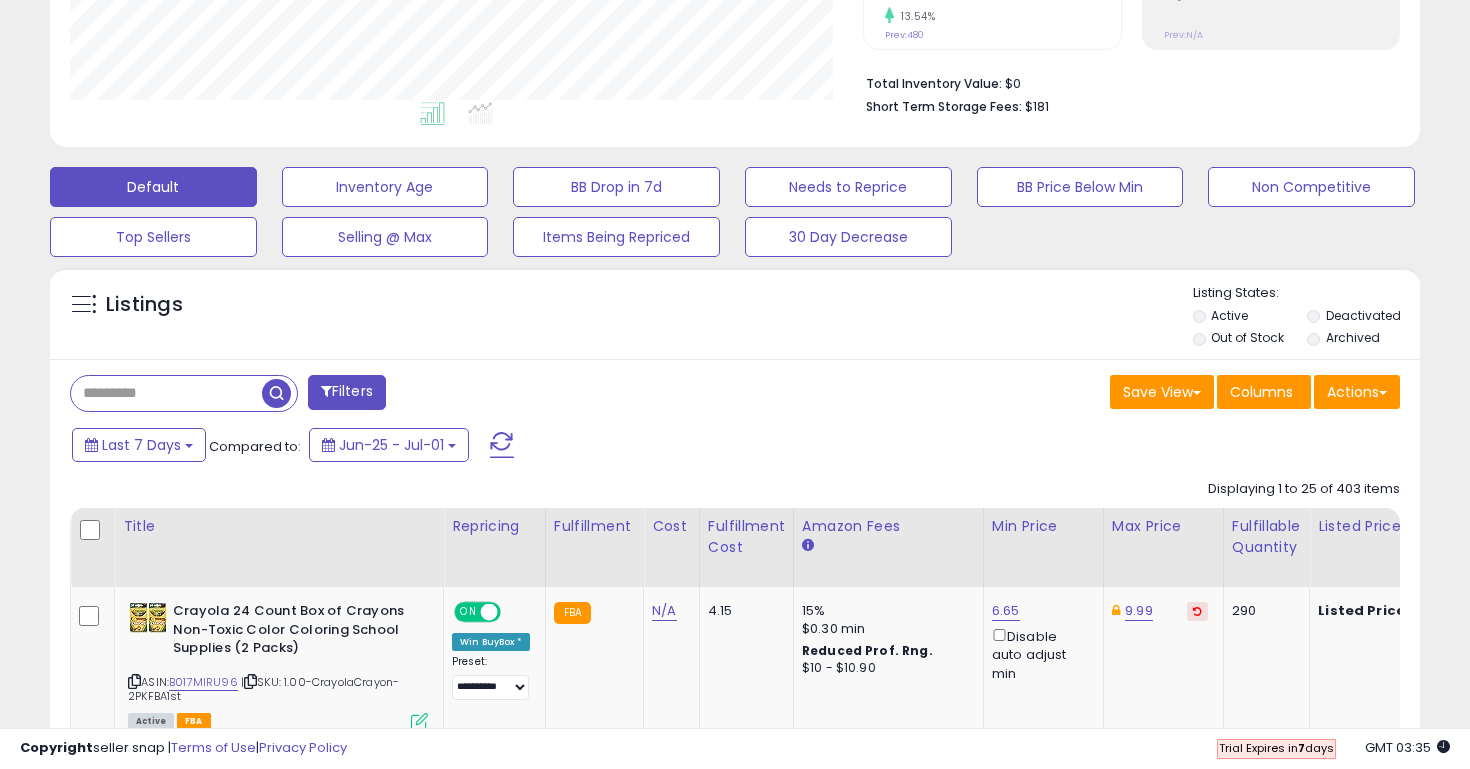 click at bounding box center [166, 393] 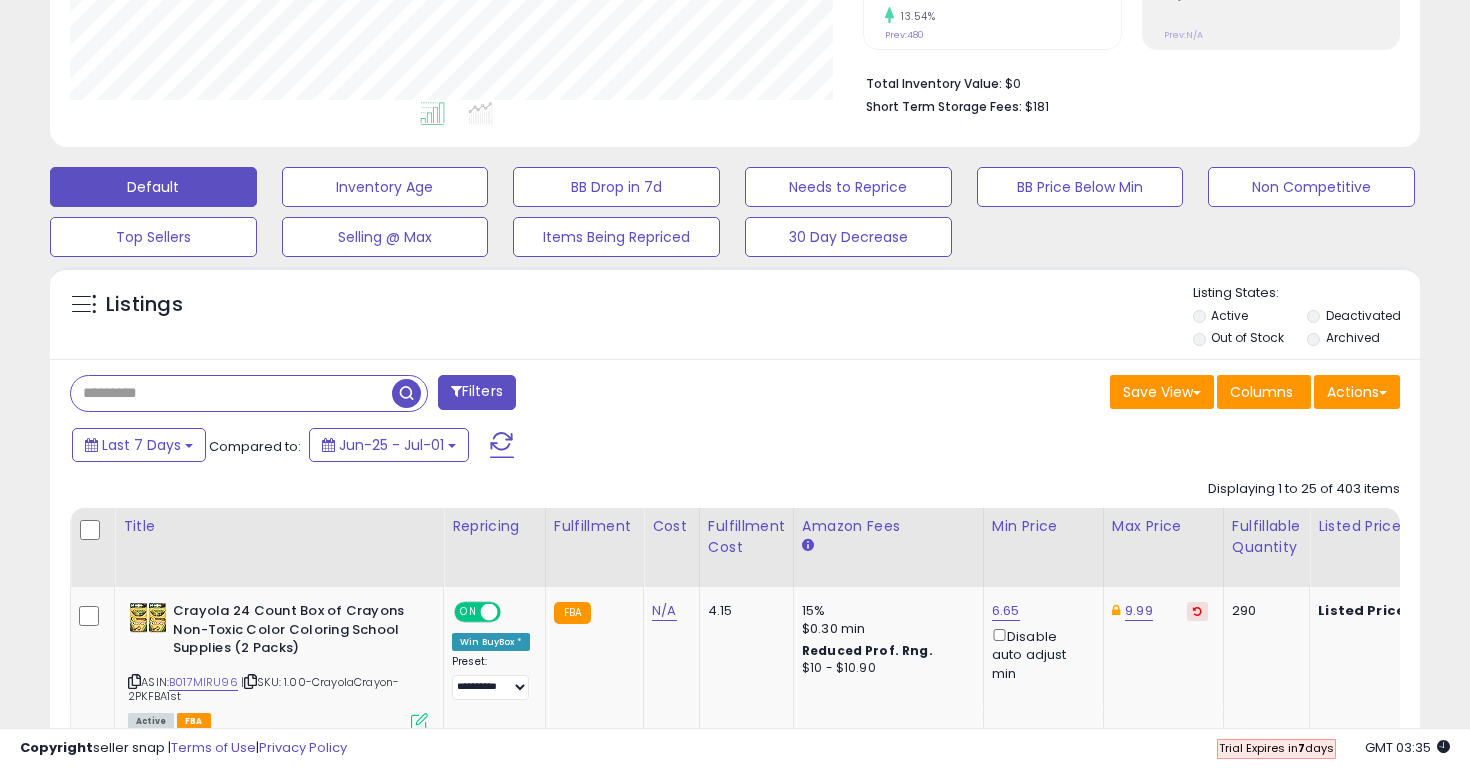 paste on "**********" 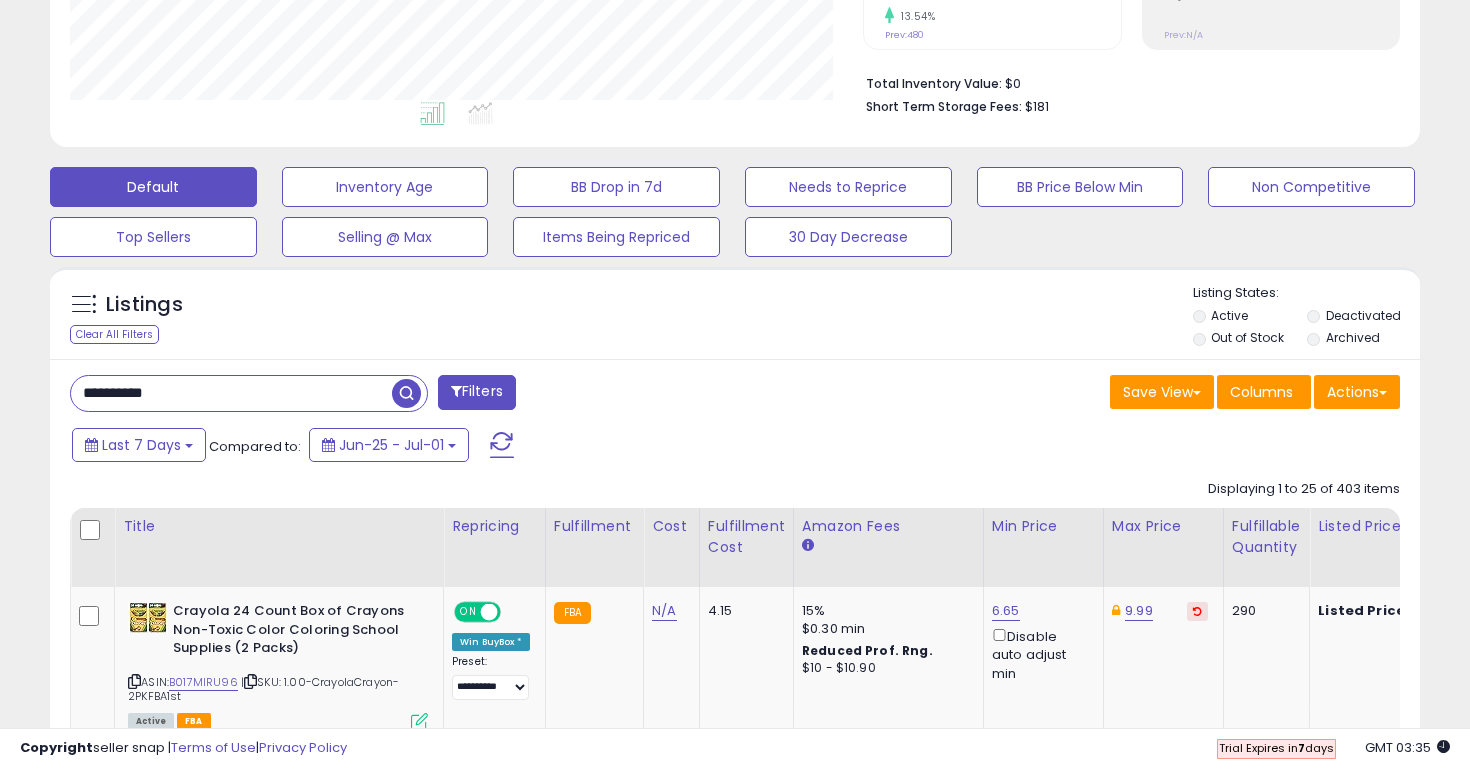 click at bounding box center [406, 393] 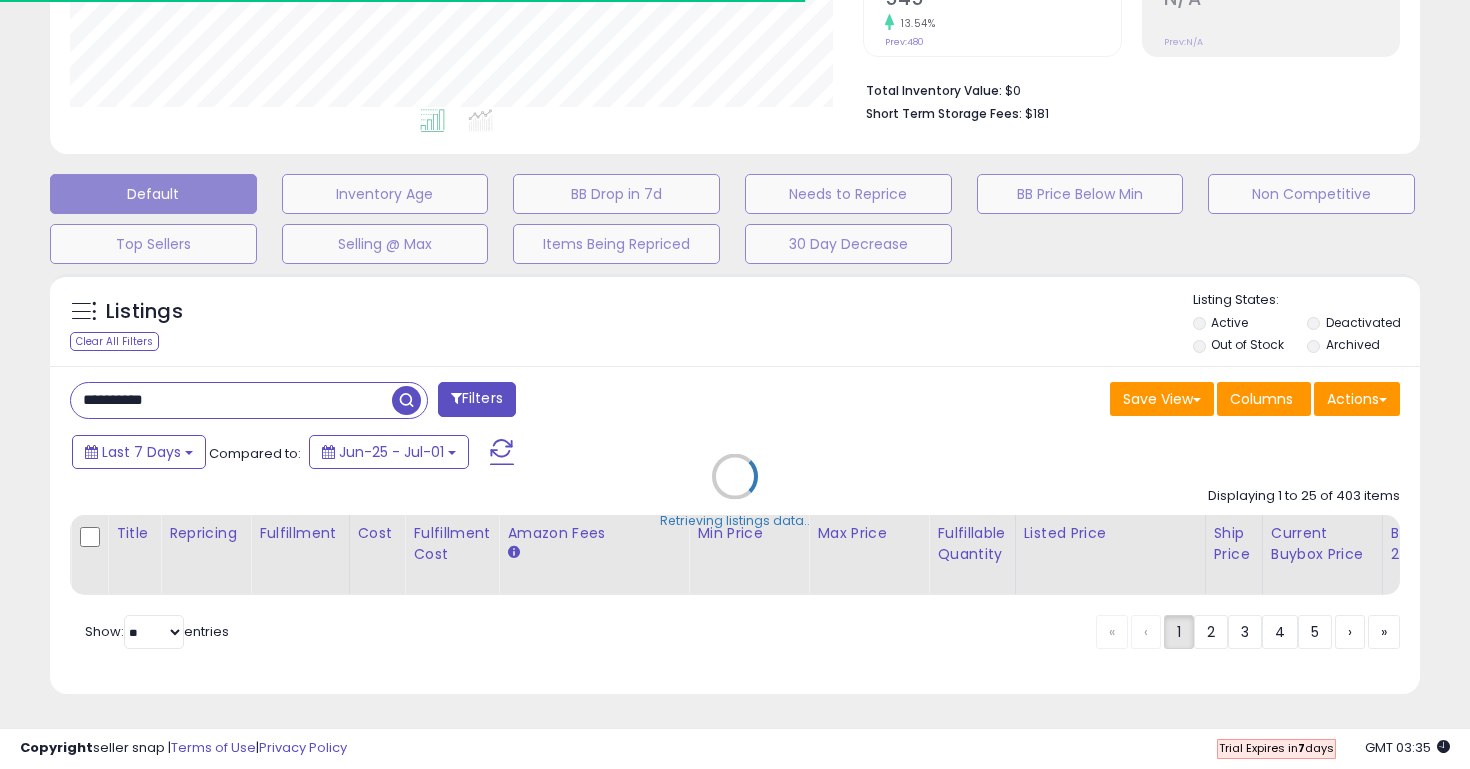 scroll, scrollTop: 436, scrollLeft: 0, axis: vertical 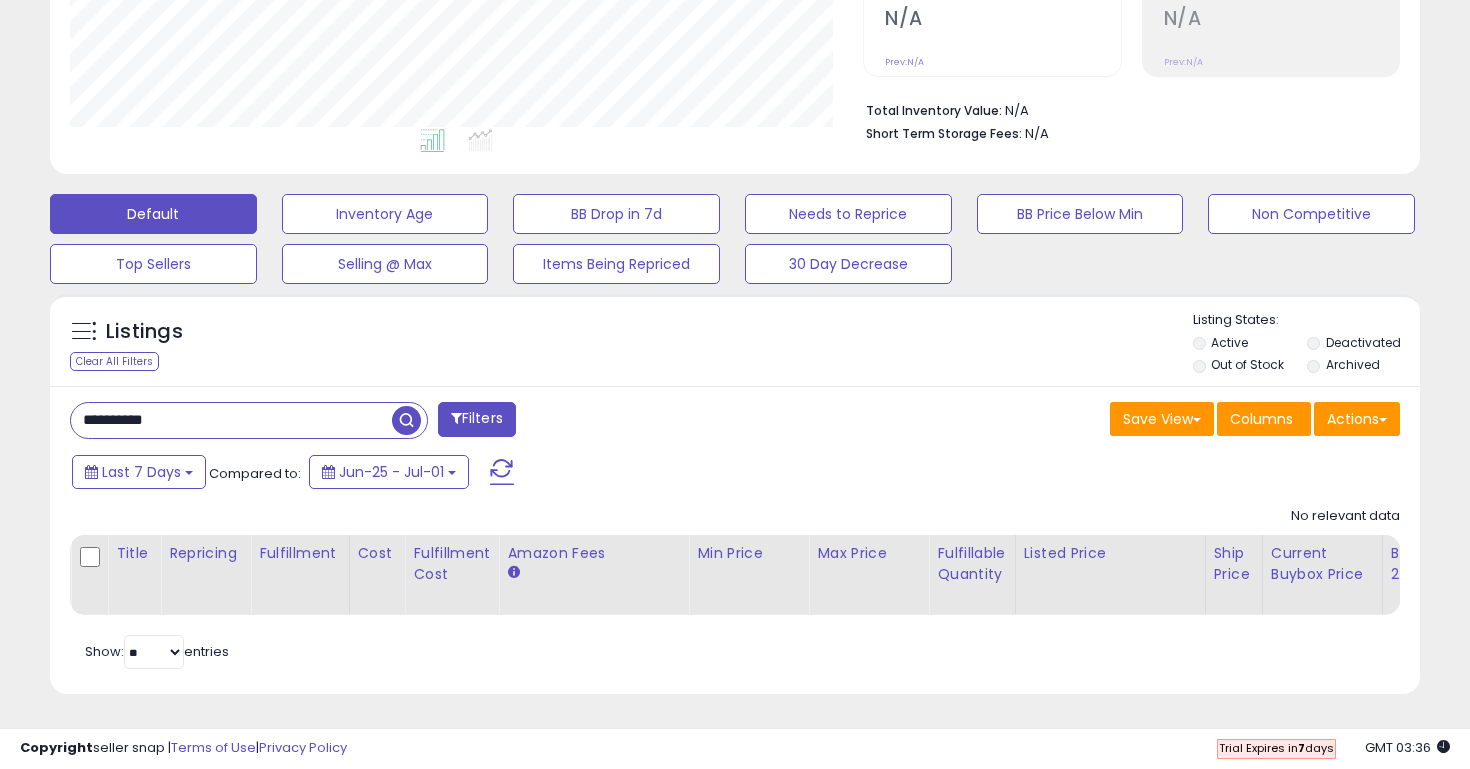 click on "**********" at bounding box center [735, 540] 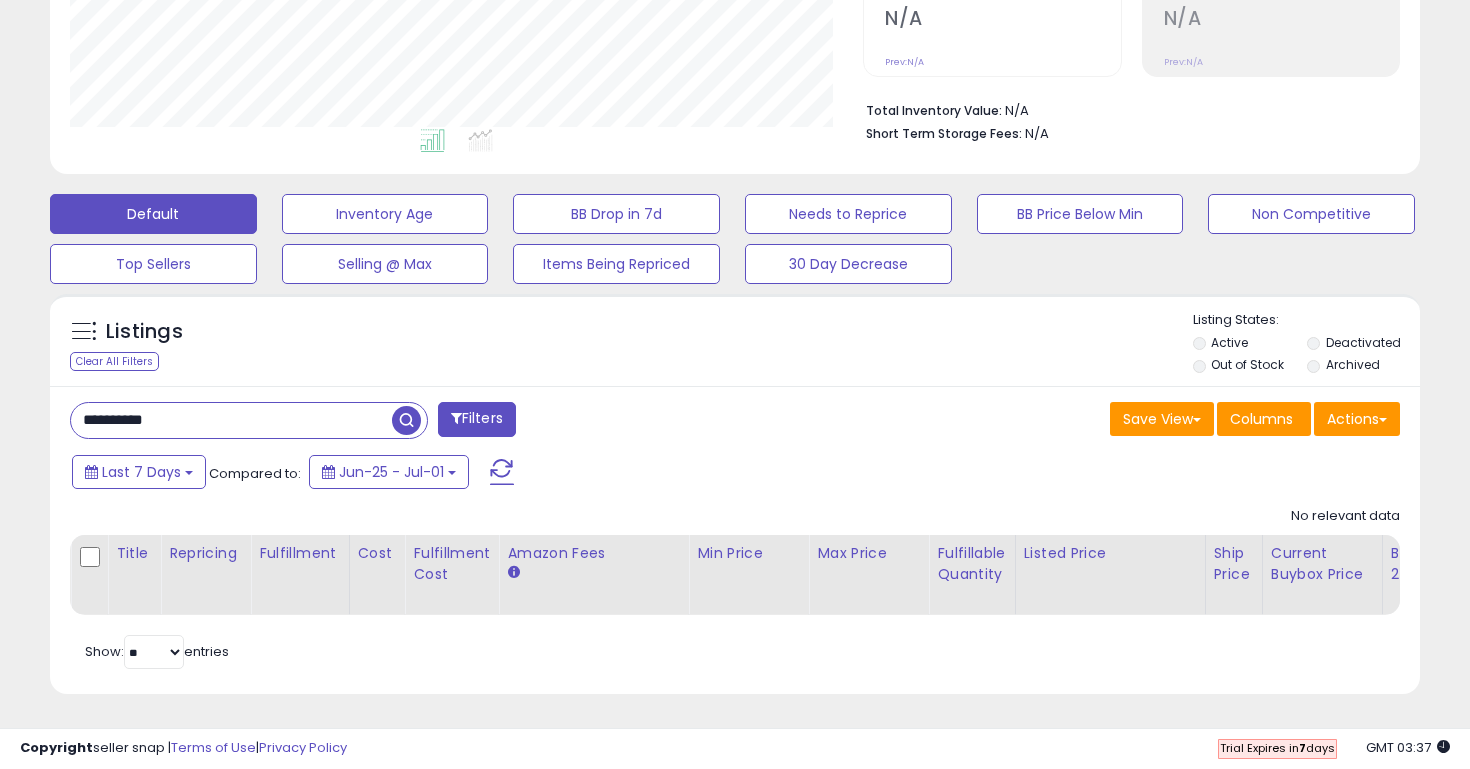 click at bounding box center [406, 420] 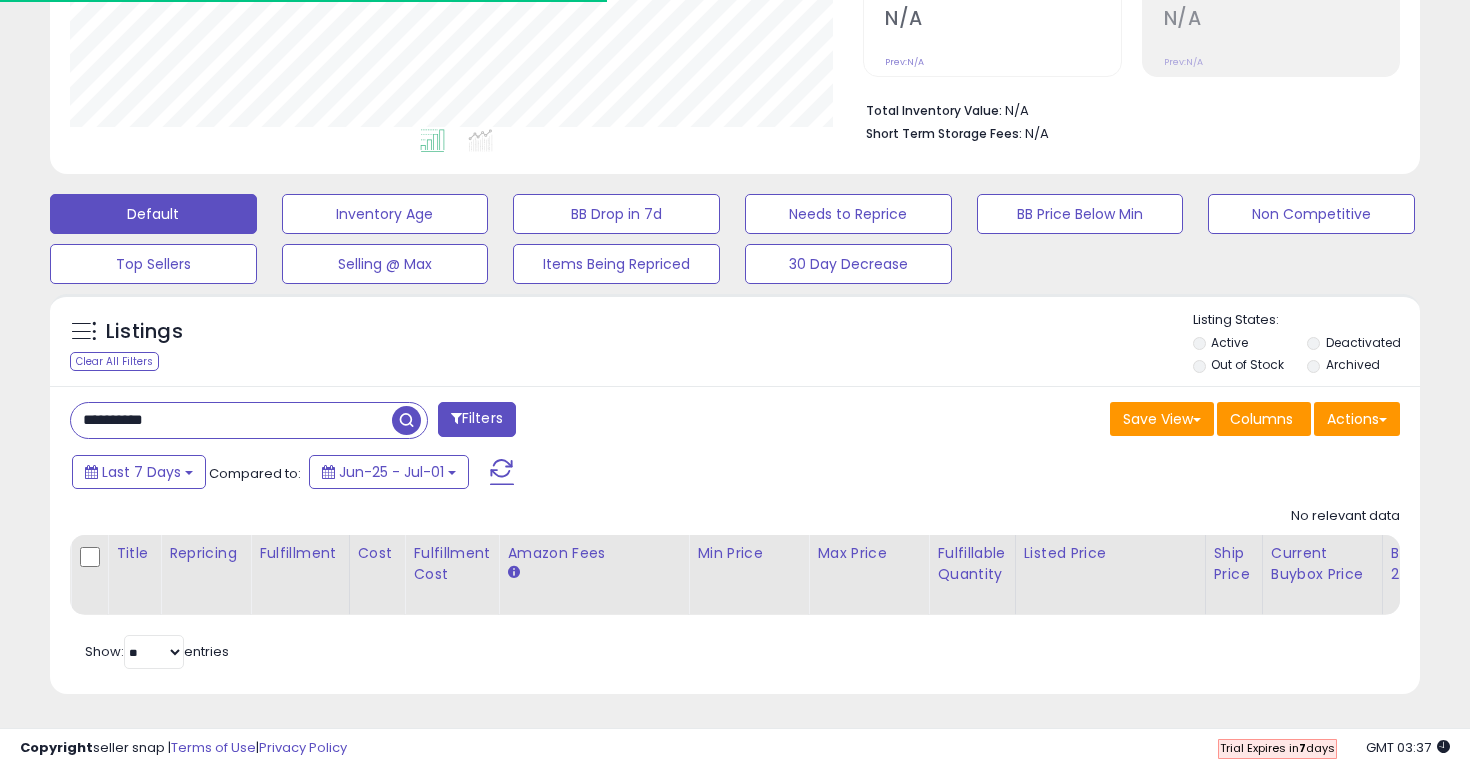 click on "**********" at bounding box center [231, 420] 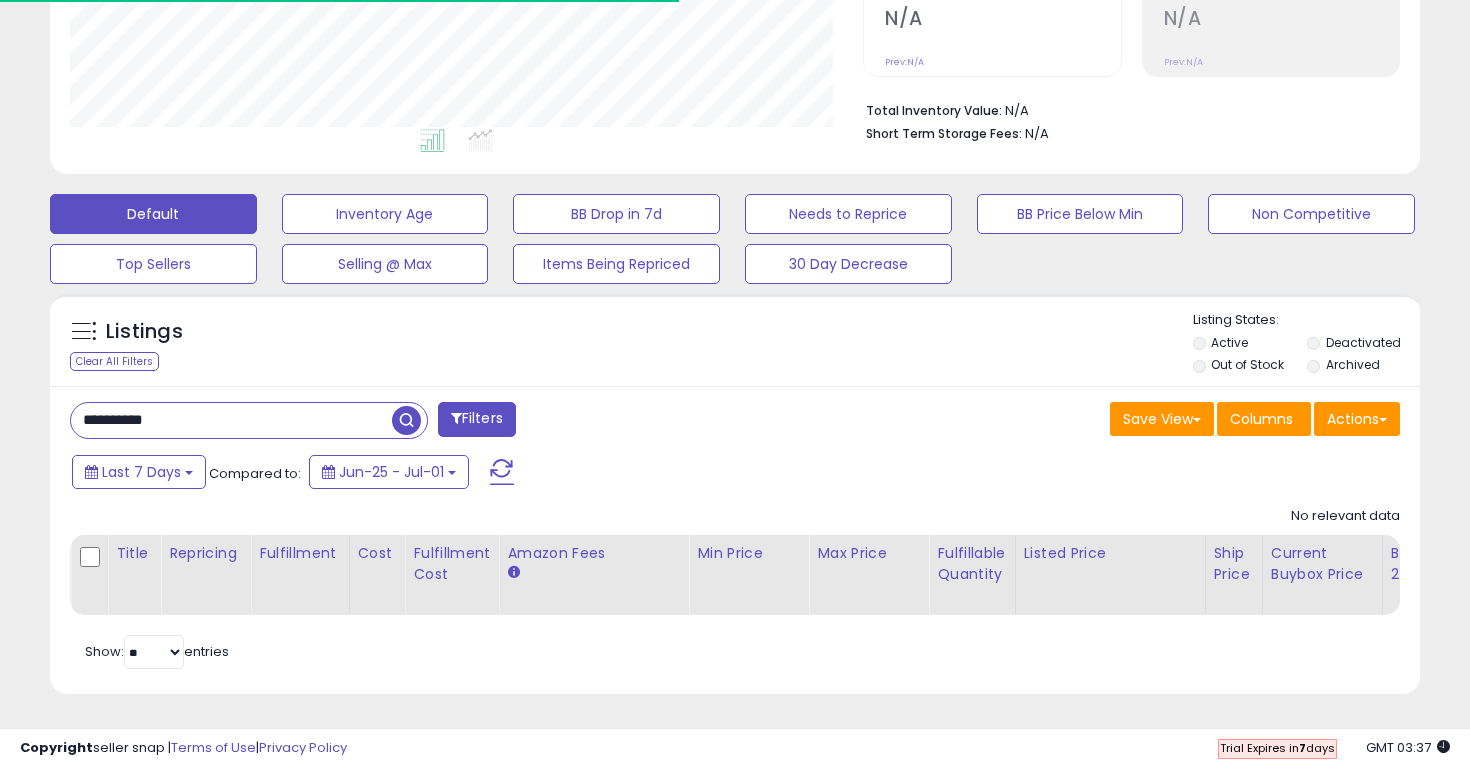 click on "**********" at bounding box center [231, 420] 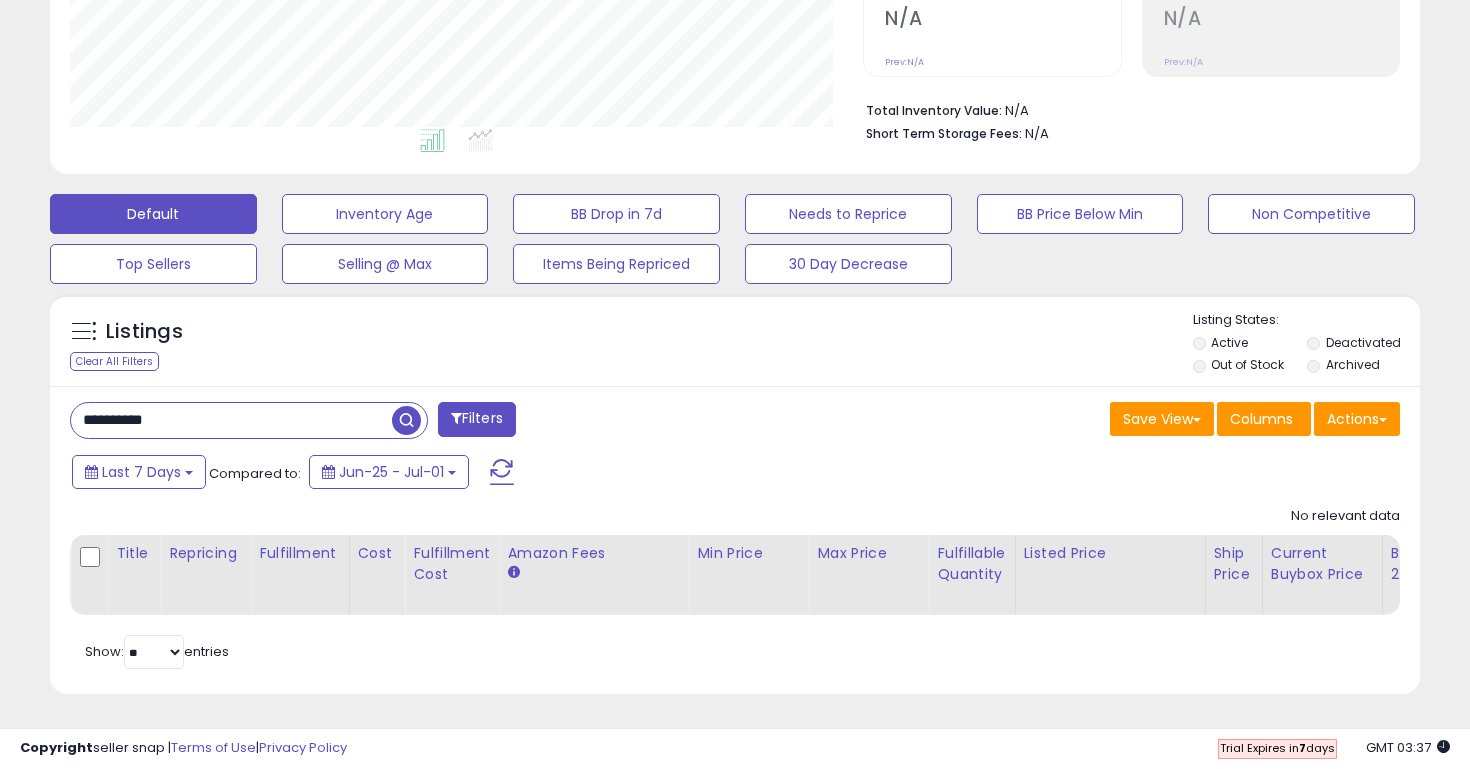 paste 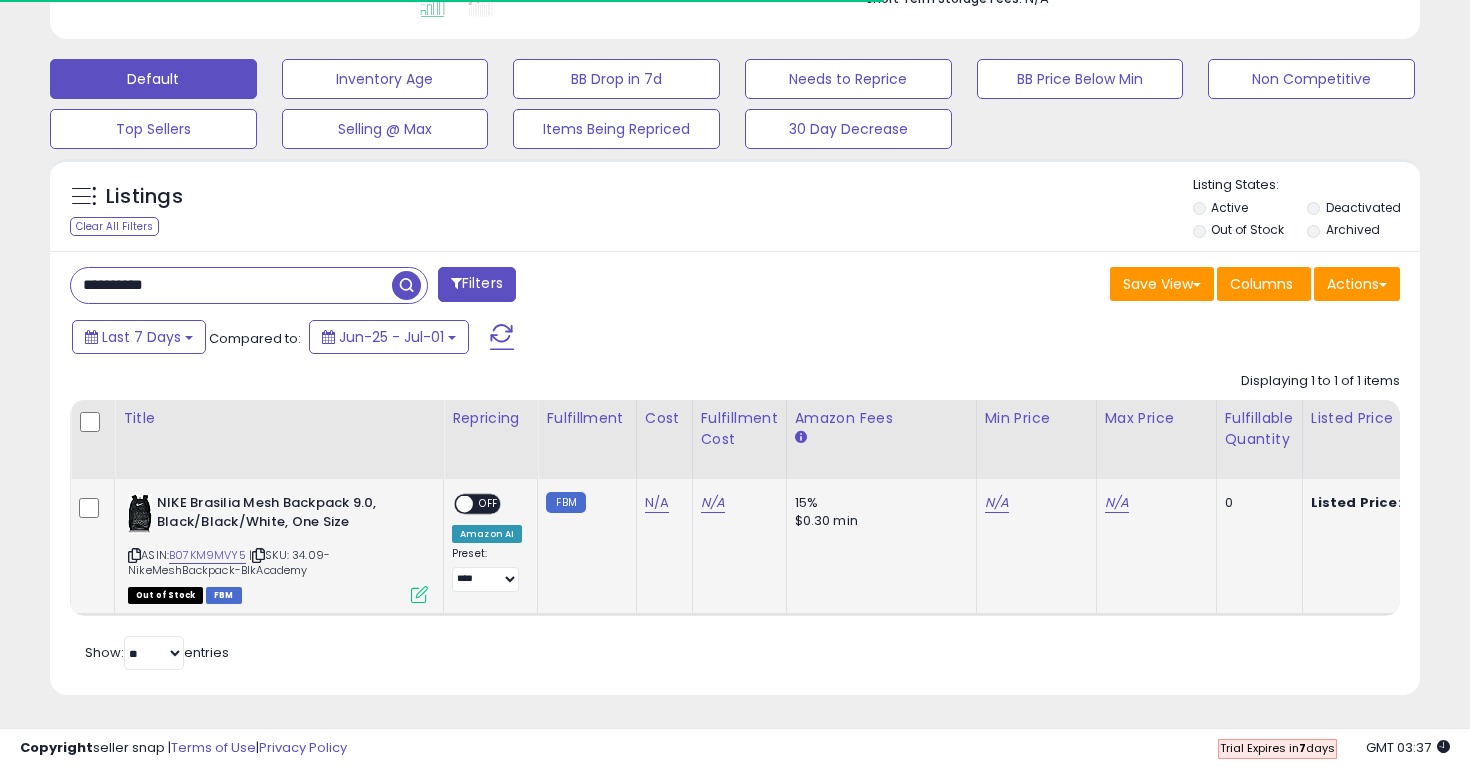 scroll, scrollTop: 572, scrollLeft: 0, axis: vertical 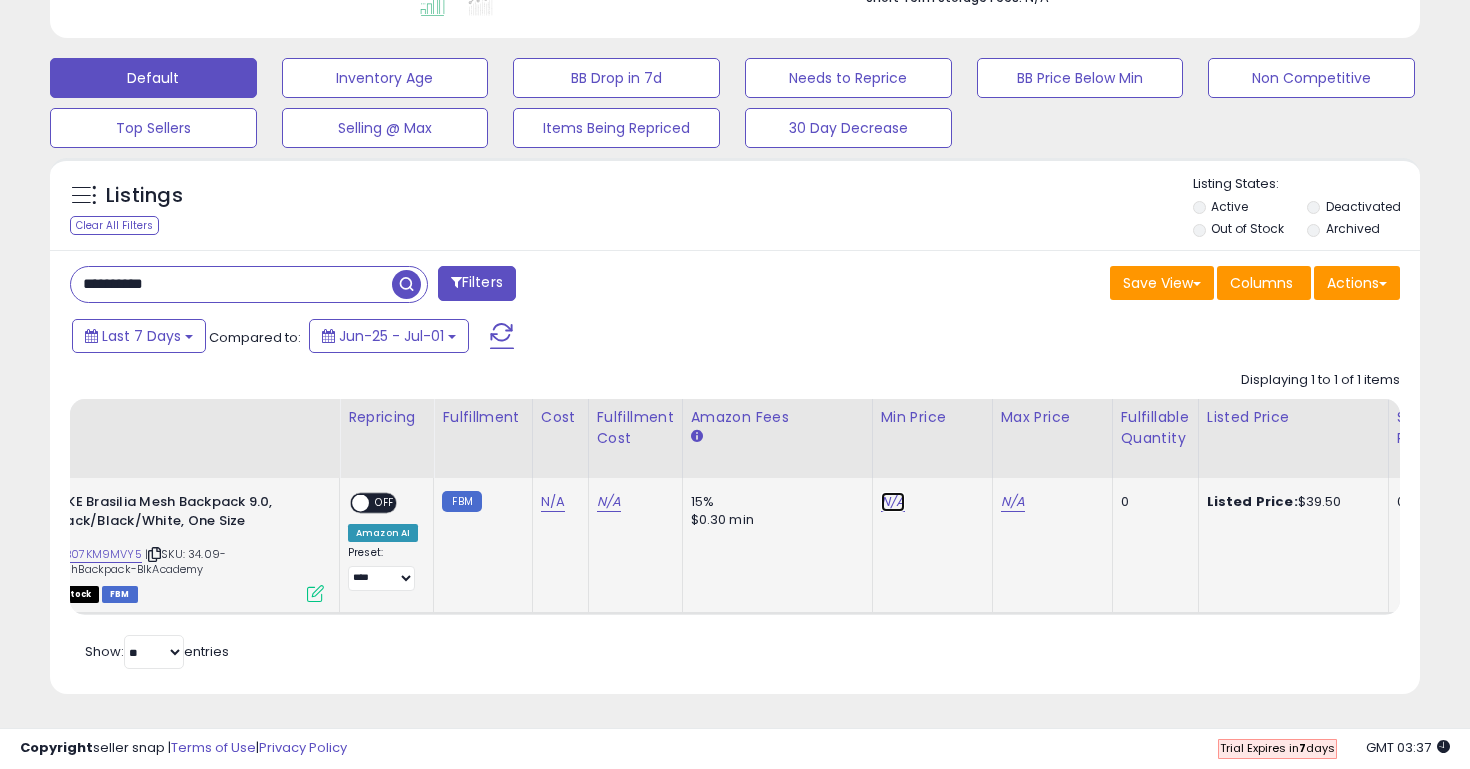 click on "N/A" at bounding box center (893, 502) 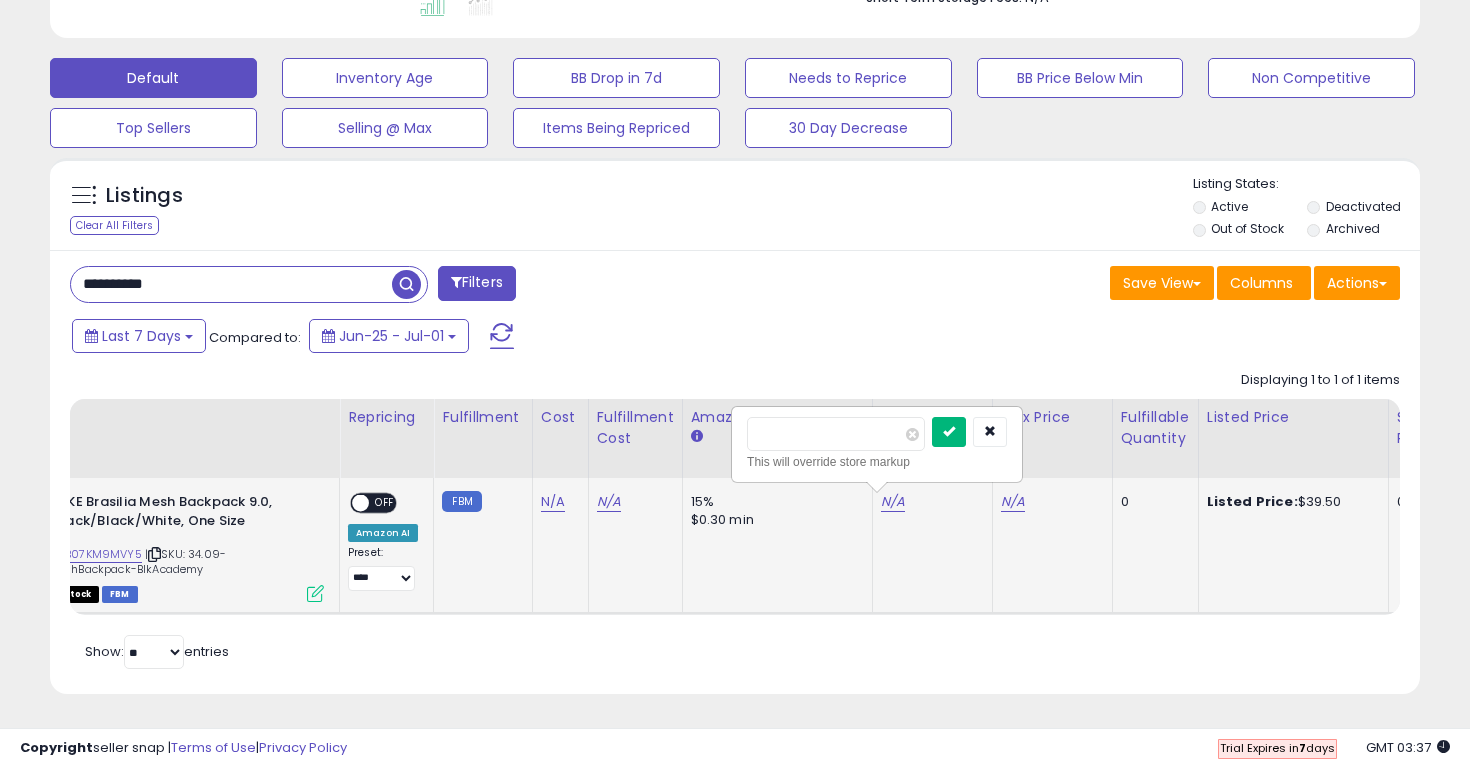 type on "*****" 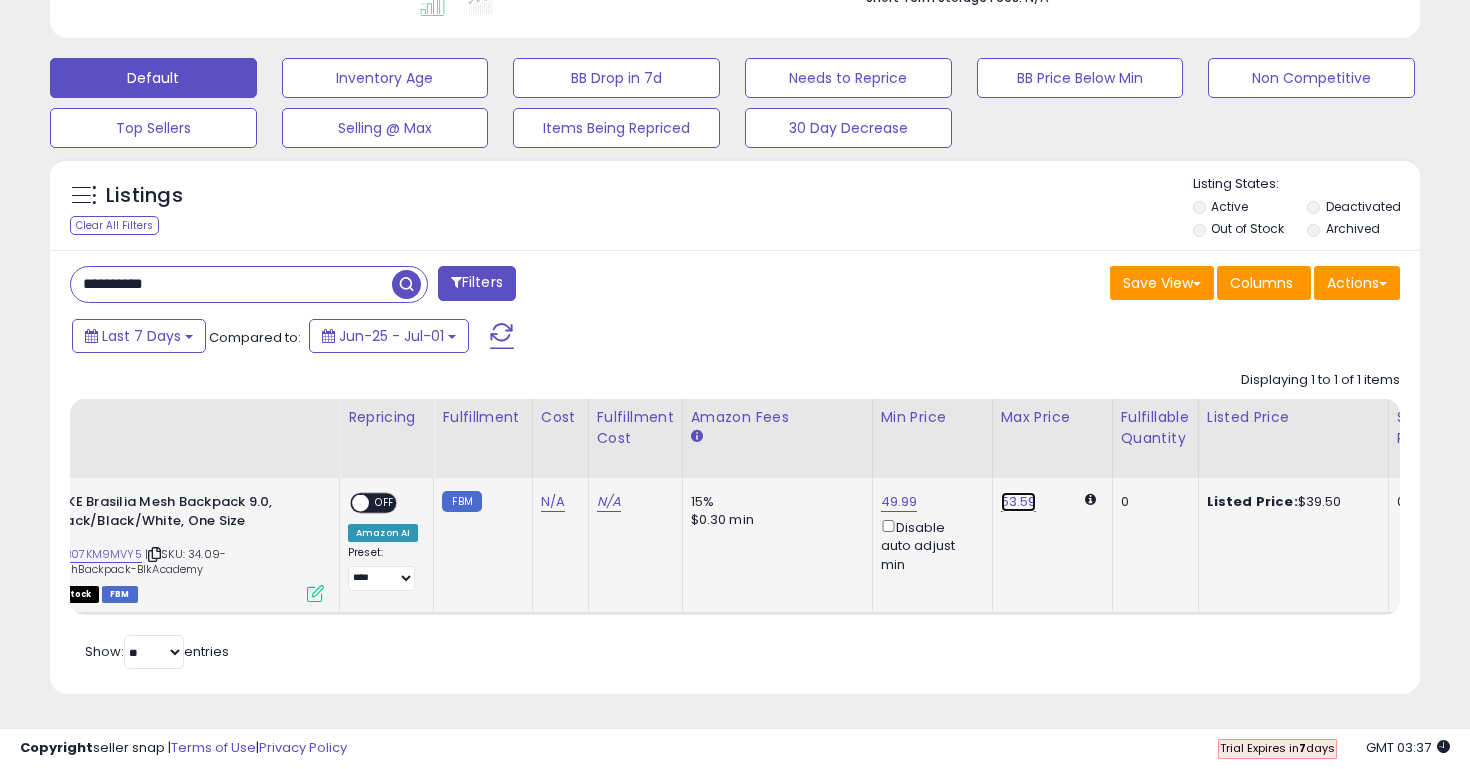 click on "53.59" at bounding box center (1019, 502) 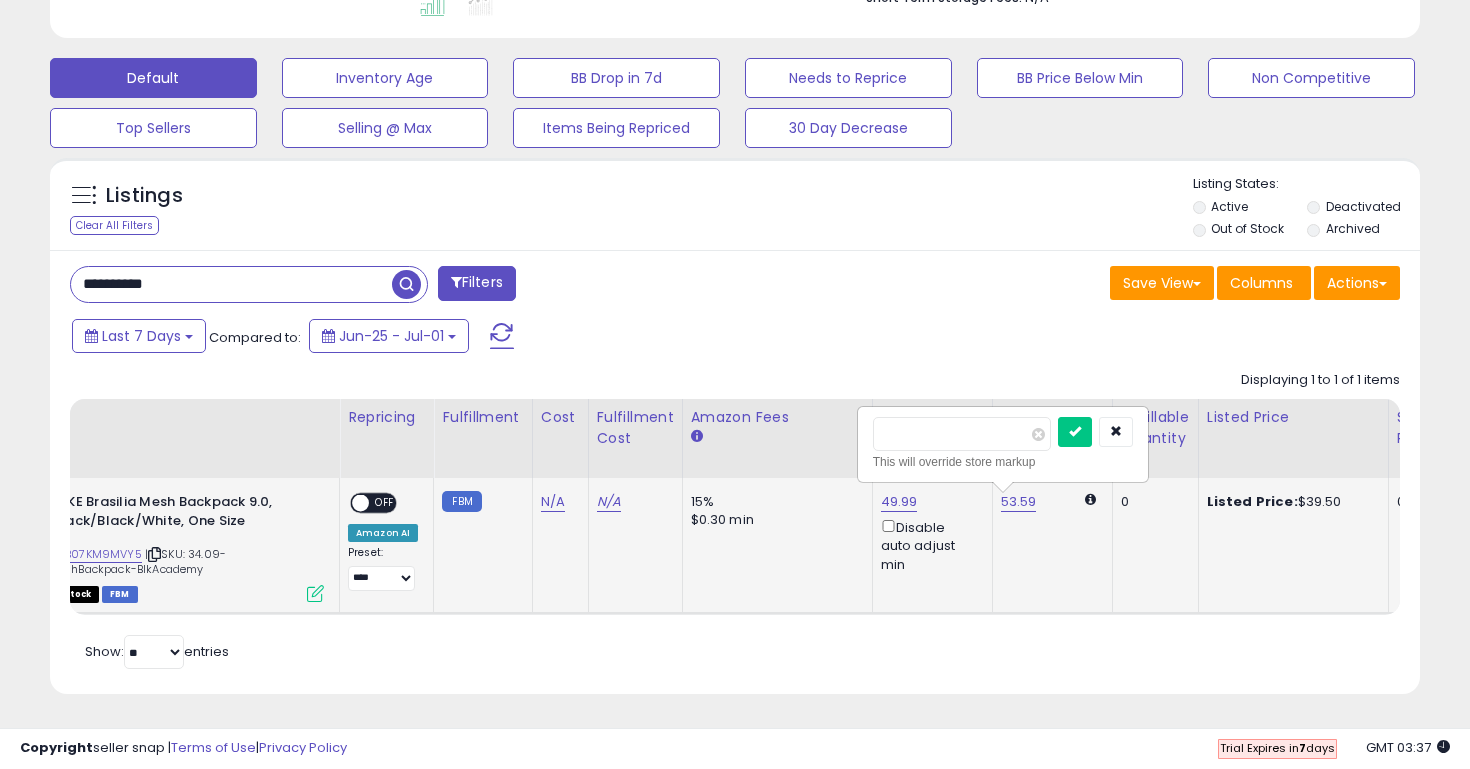 click on "*****" at bounding box center (962, 434) 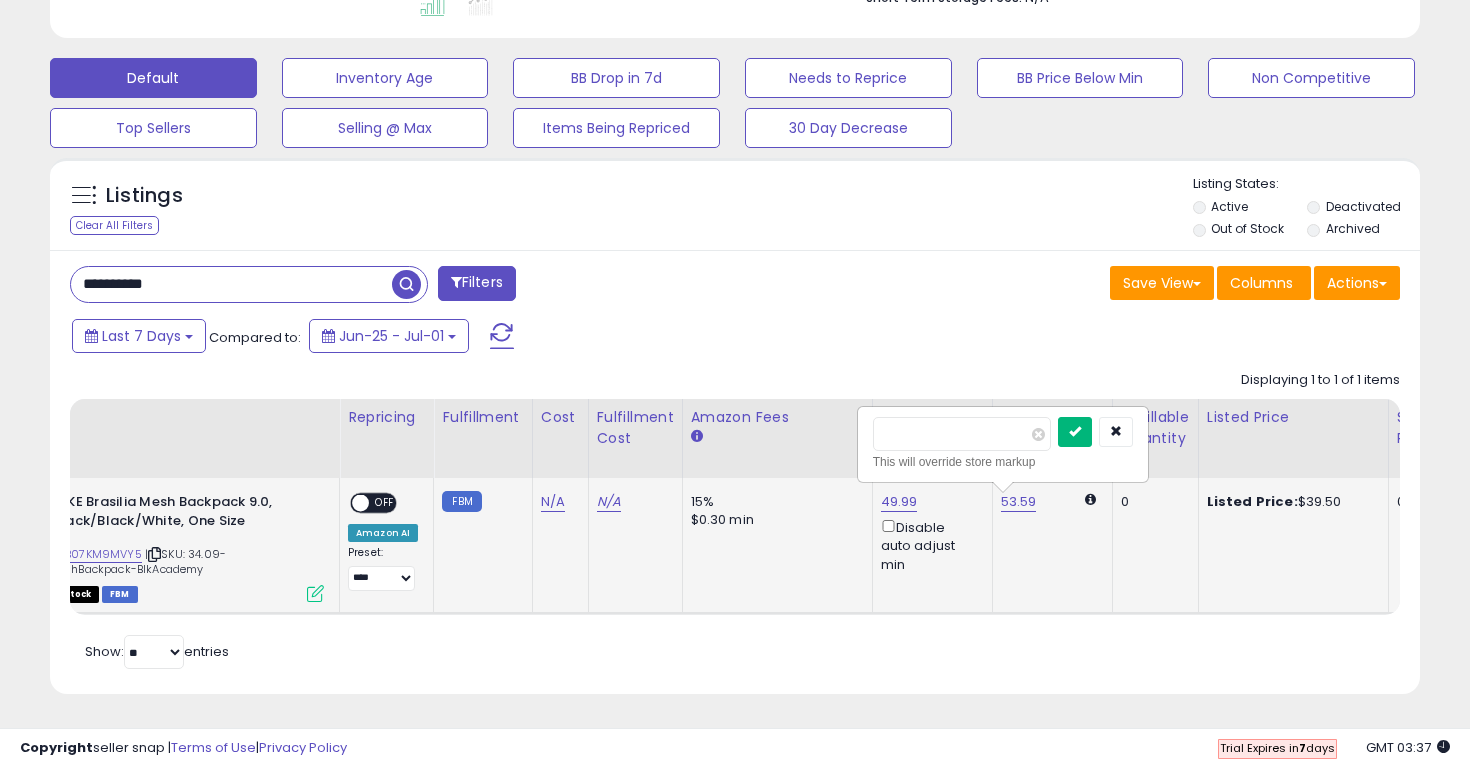 type on "*****" 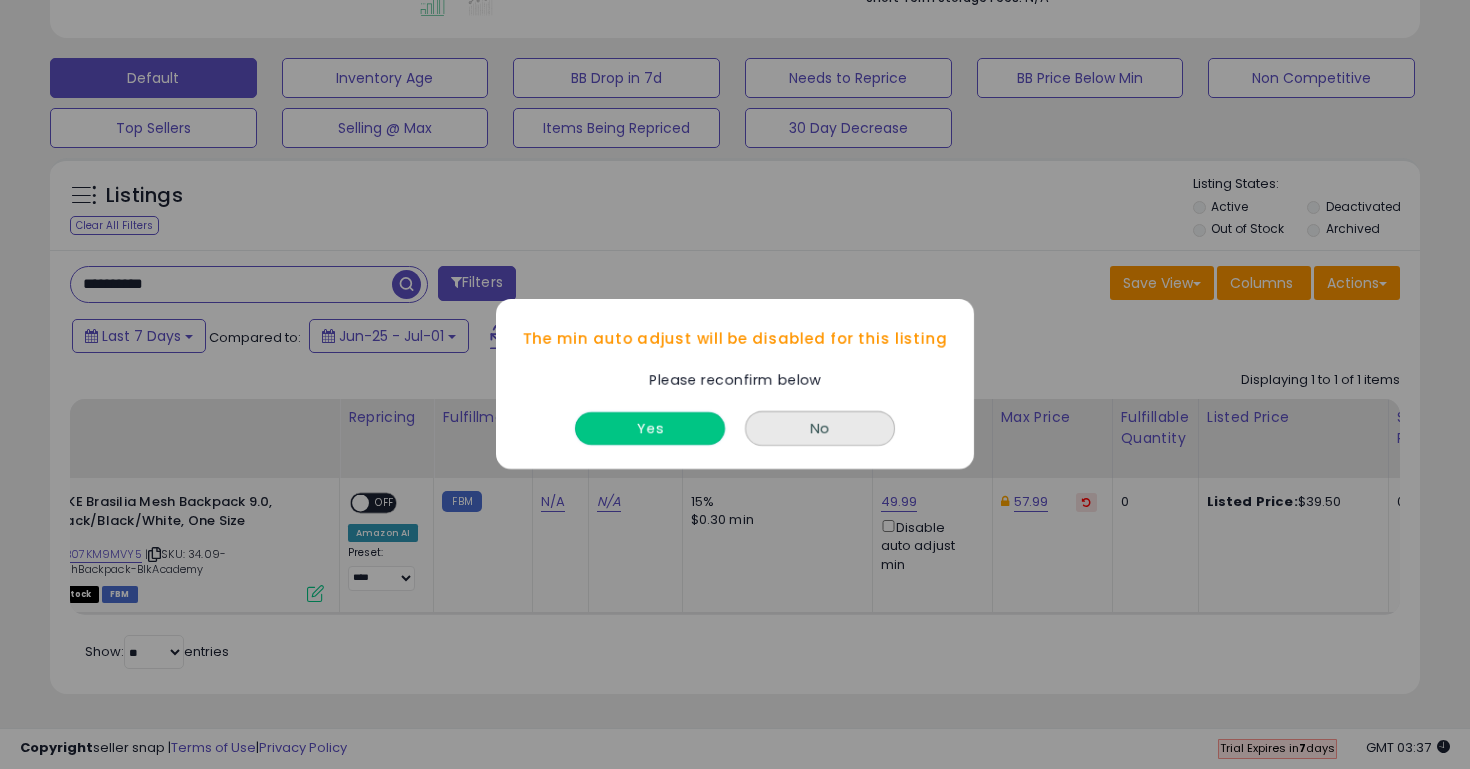 click on "Yes" at bounding box center [650, 429] 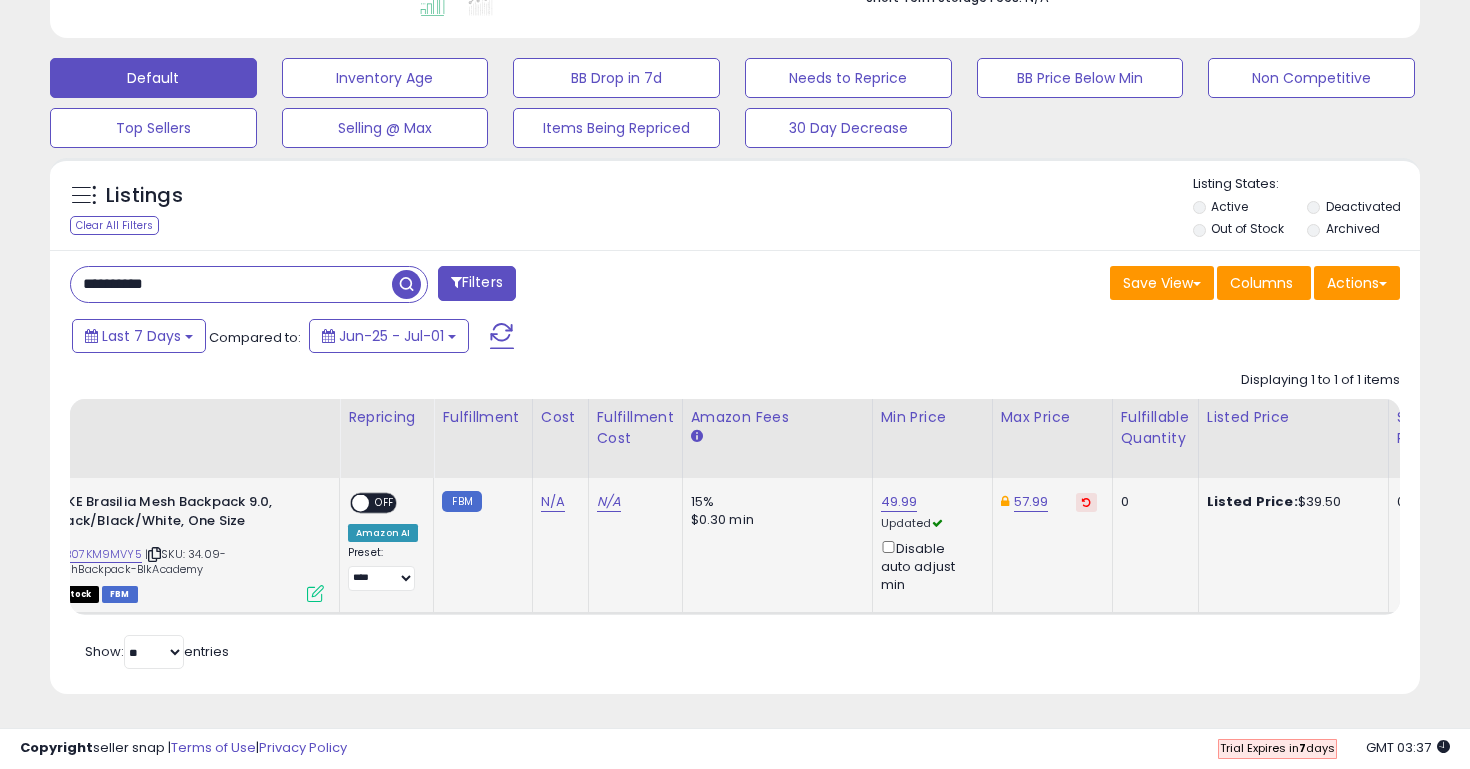 click on "OFF" at bounding box center (385, 503) 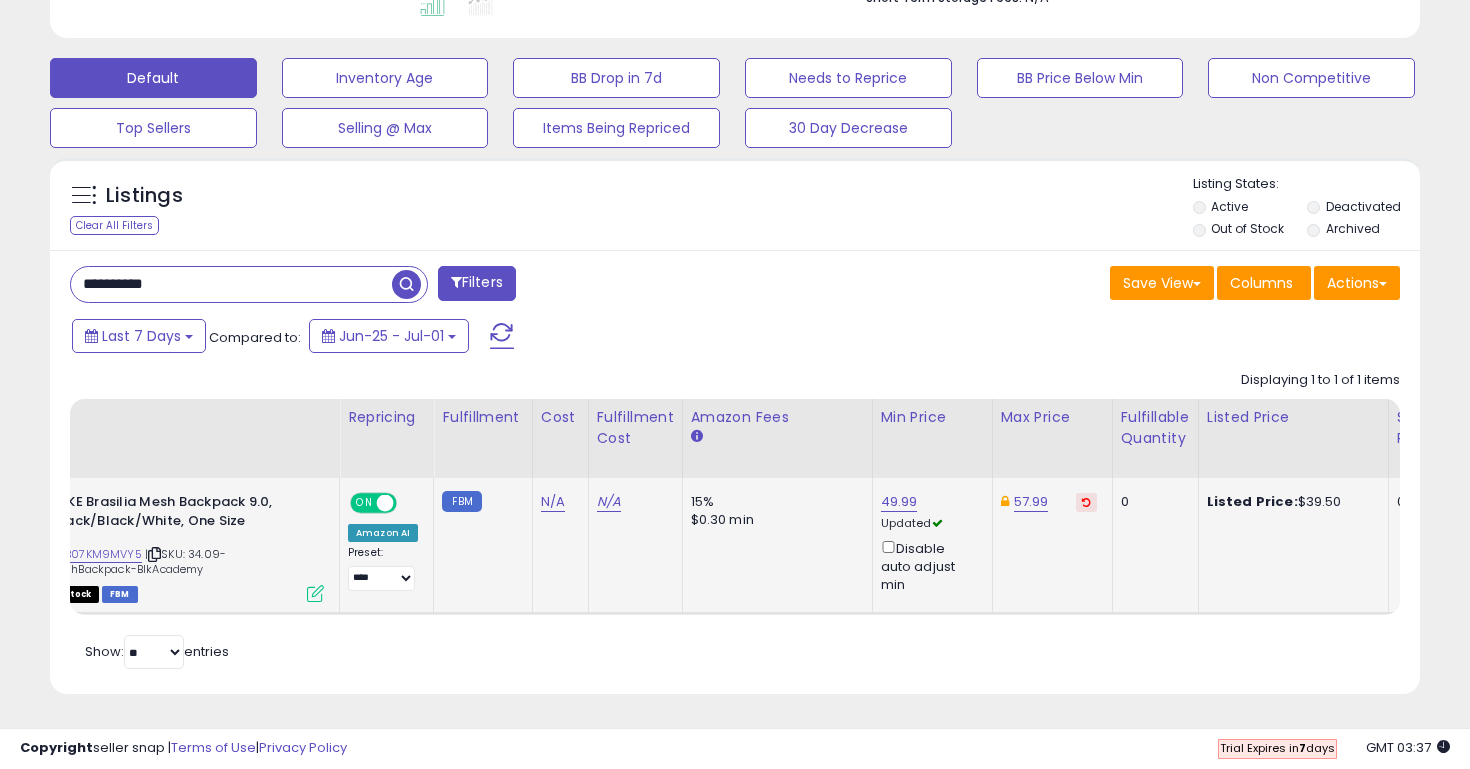 click on "**********" at bounding box center (2531, 546) 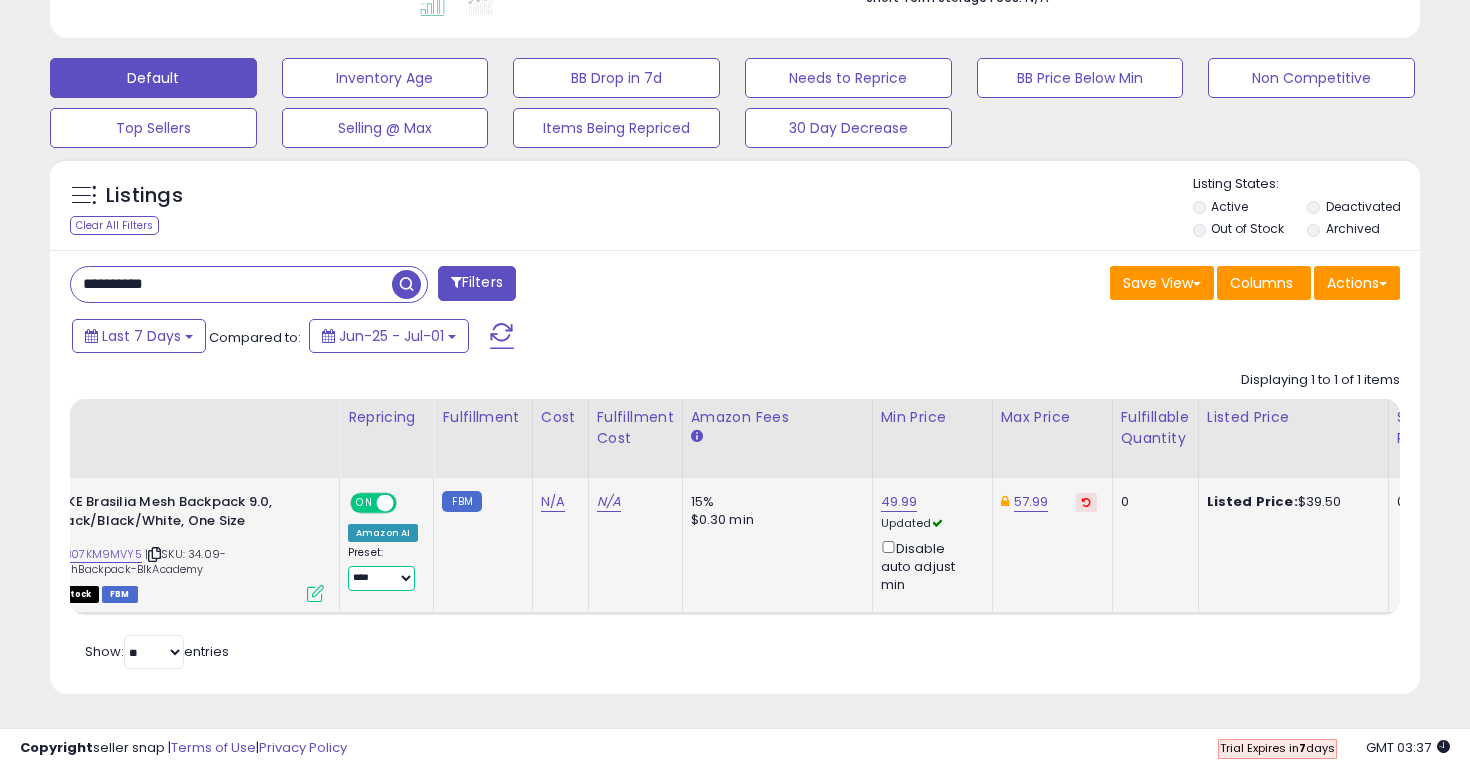 click on "**********" at bounding box center (381, 578) 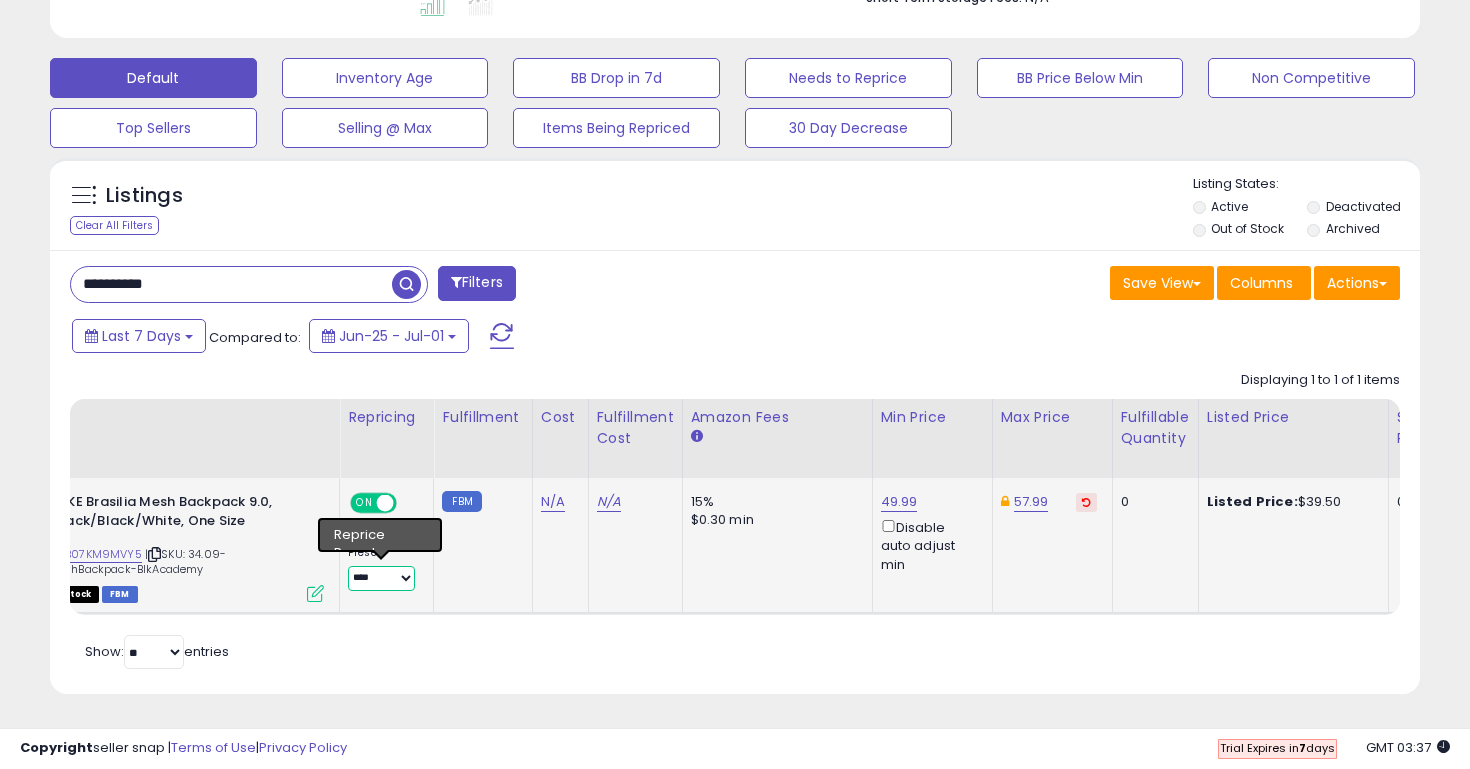 select on "******" 